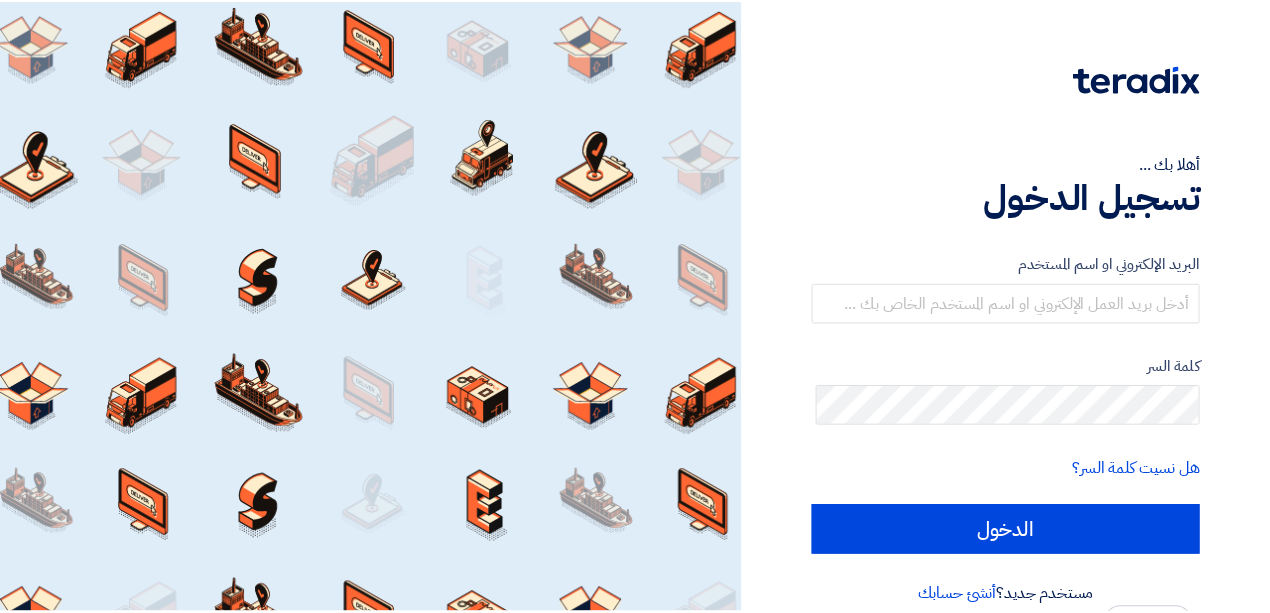 scroll, scrollTop: 0, scrollLeft: 0, axis: both 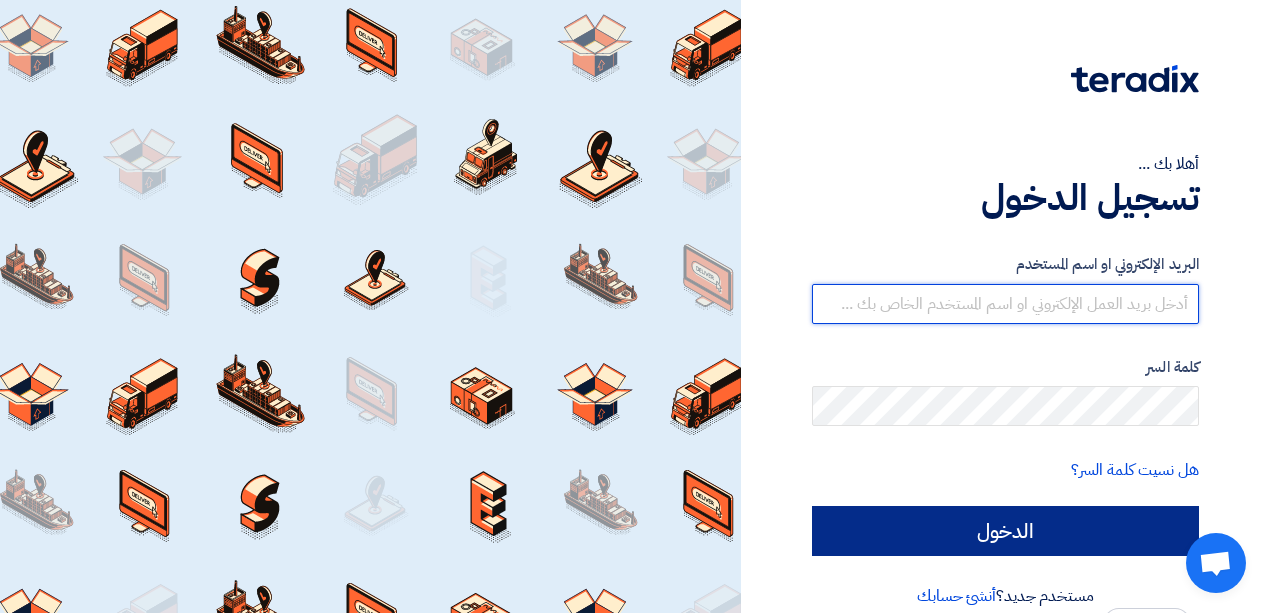 type on "[EMAIL_ADDRESS][DOMAIN_NAME]" 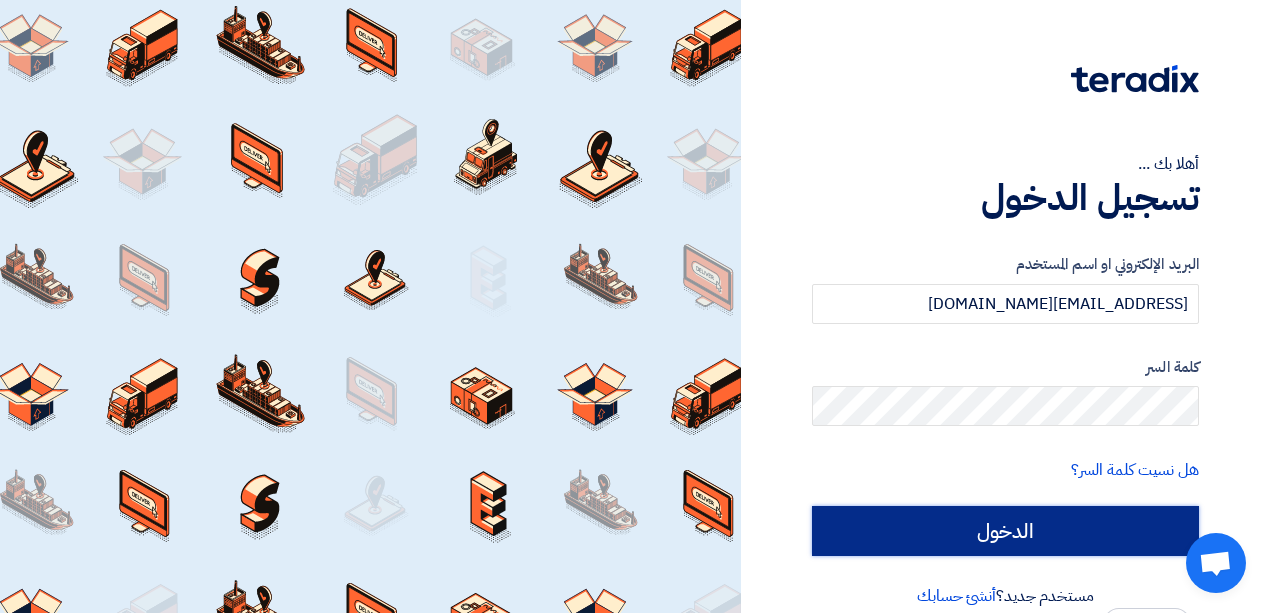 click on "الدخول" 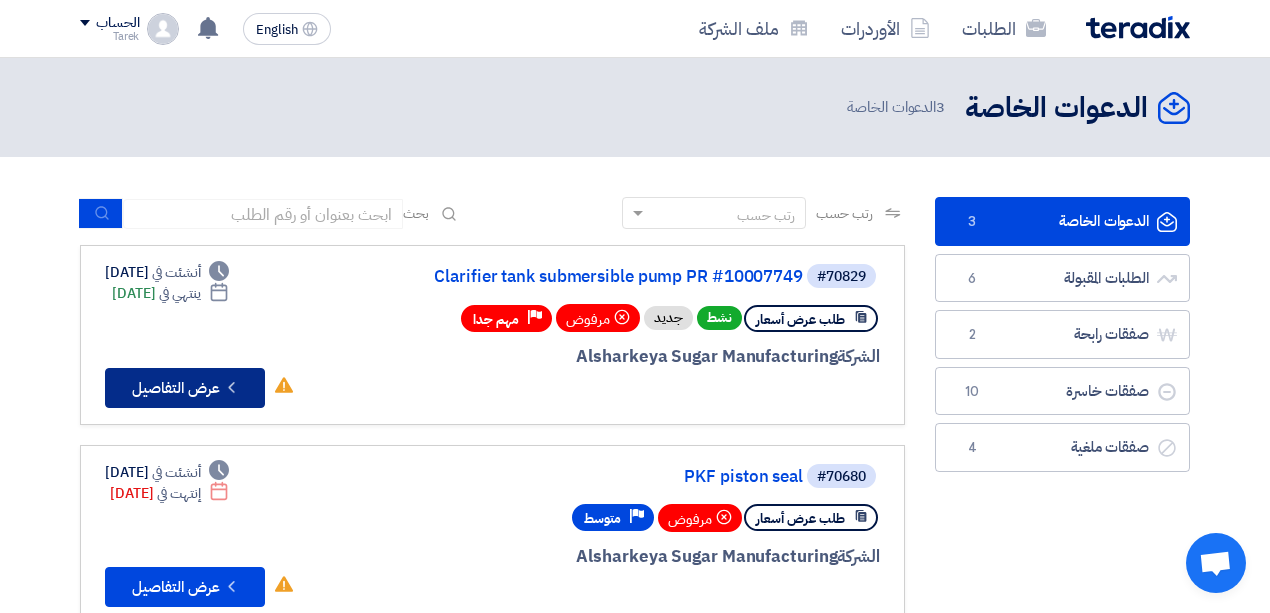 click on "Check details" 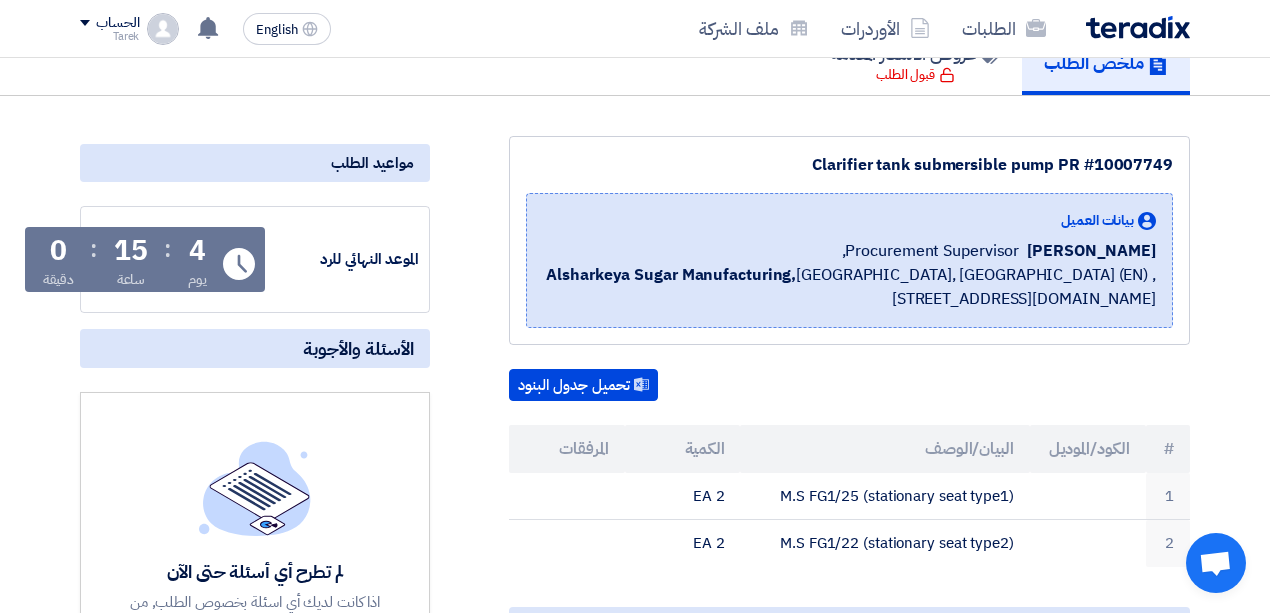 scroll, scrollTop: 266, scrollLeft: 0, axis: vertical 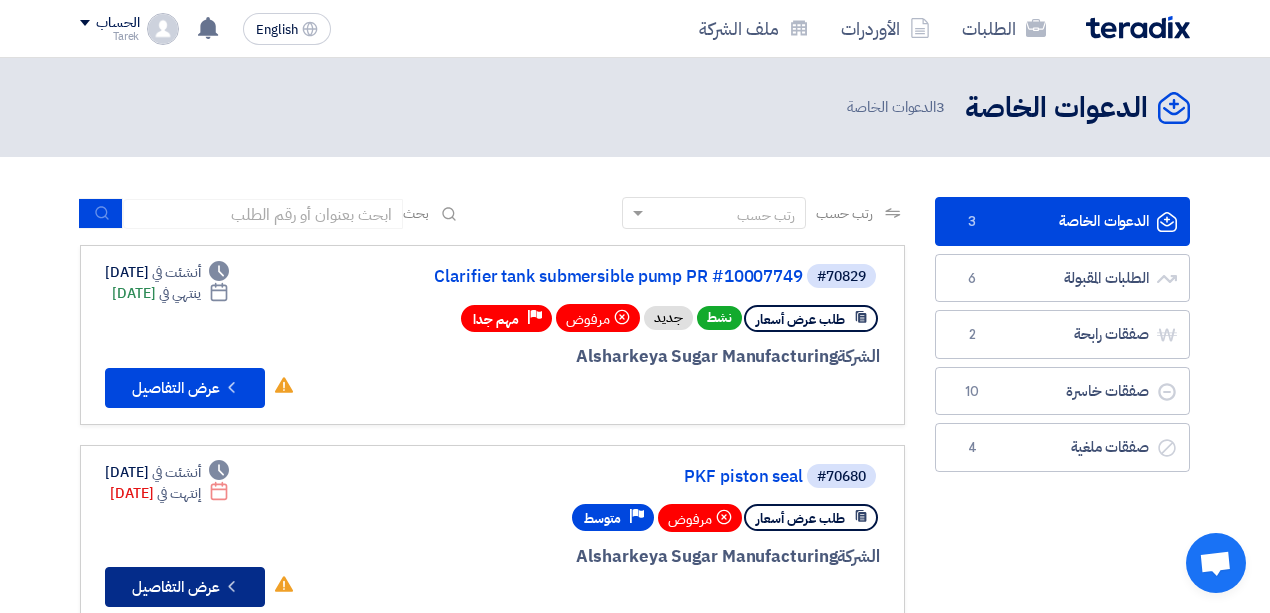 click on "Check details
عرض التفاصيل" 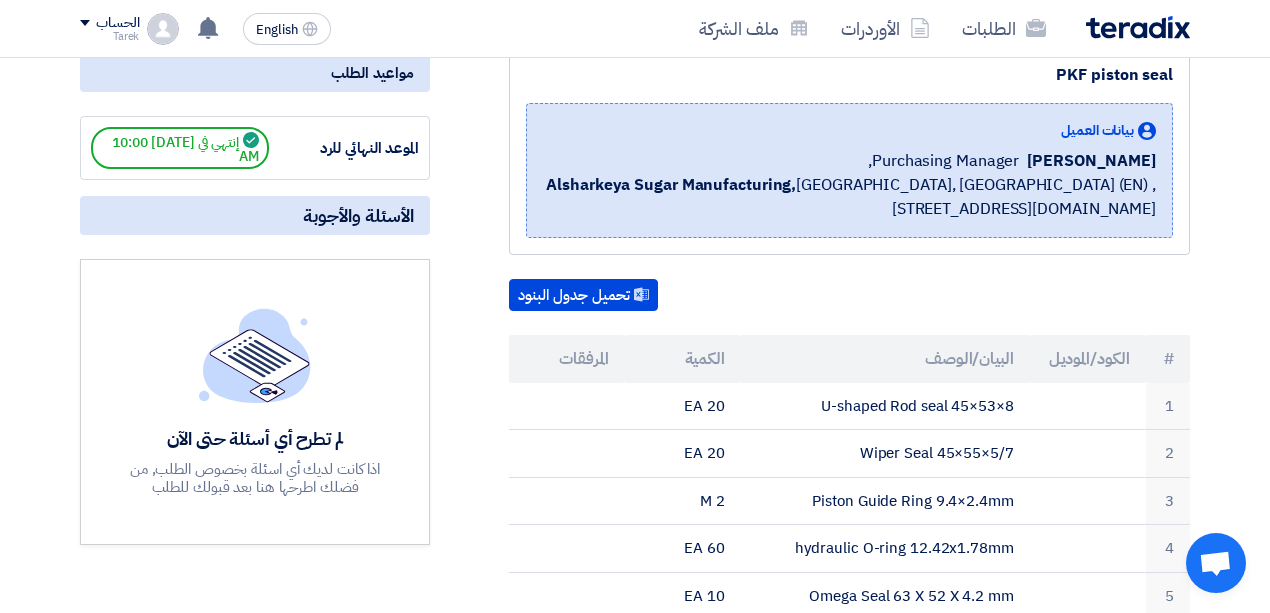 scroll, scrollTop: 400, scrollLeft: 0, axis: vertical 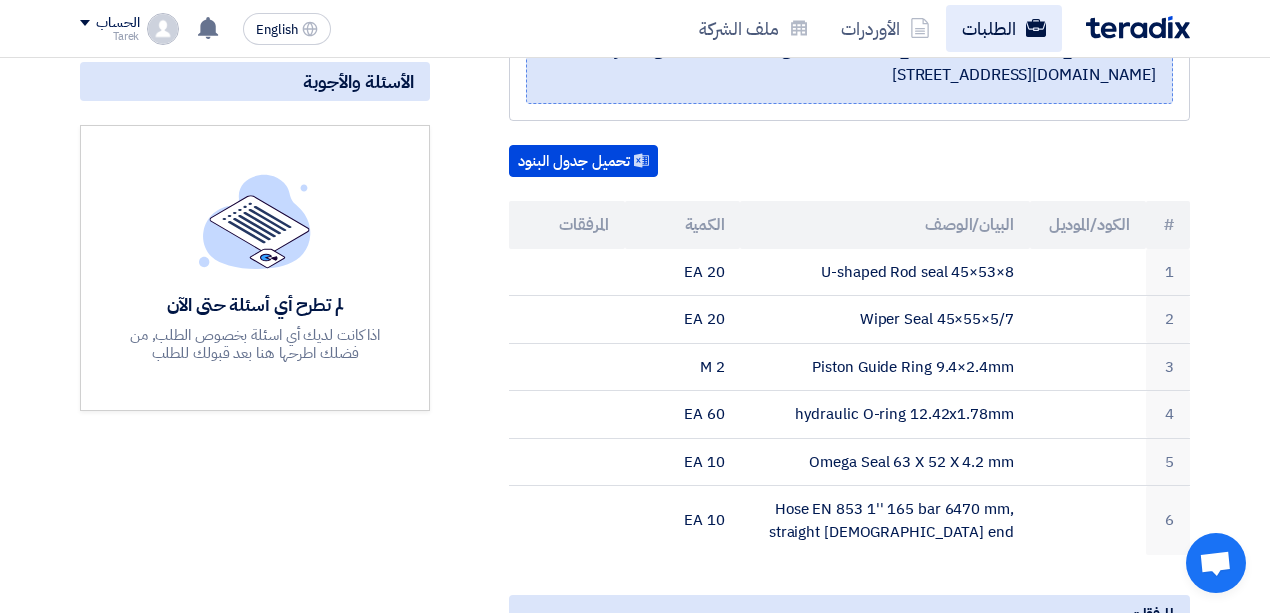 click on "الطلبات" 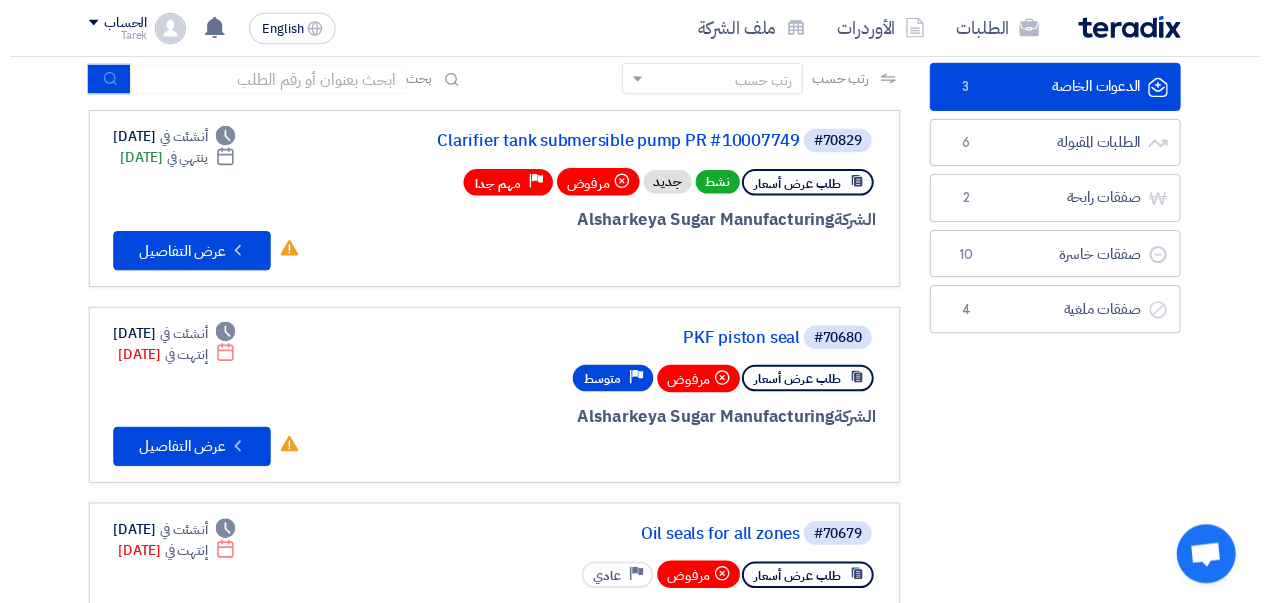 scroll, scrollTop: 200, scrollLeft: 0, axis: vertical 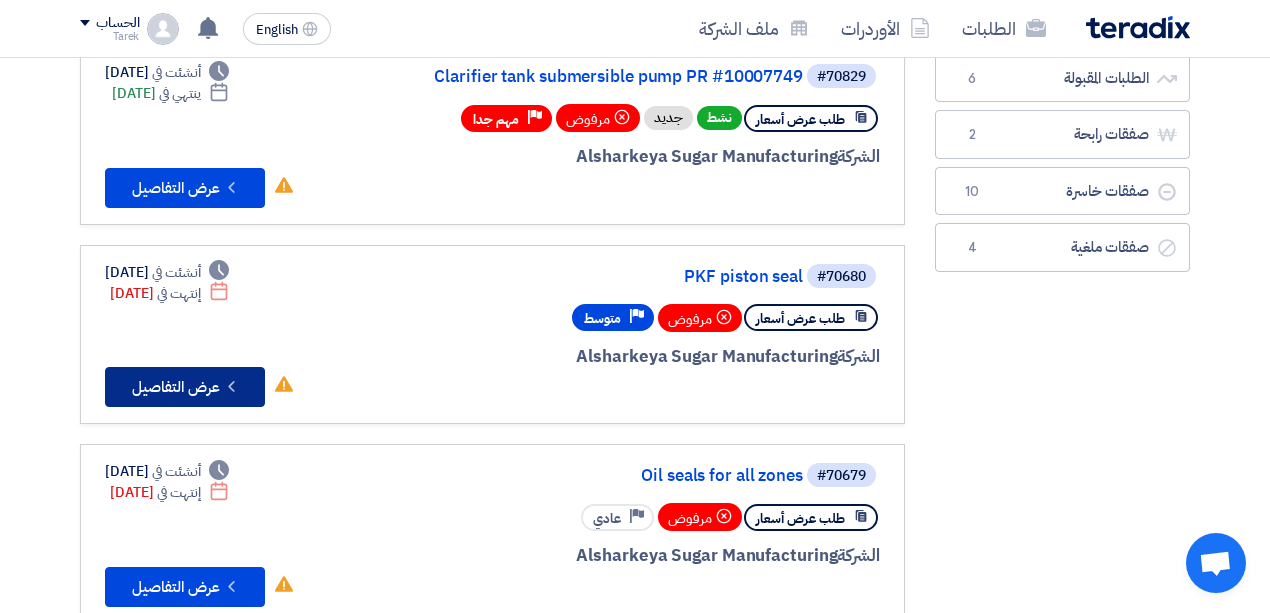 click on "Check details
عرض التفاصيل" 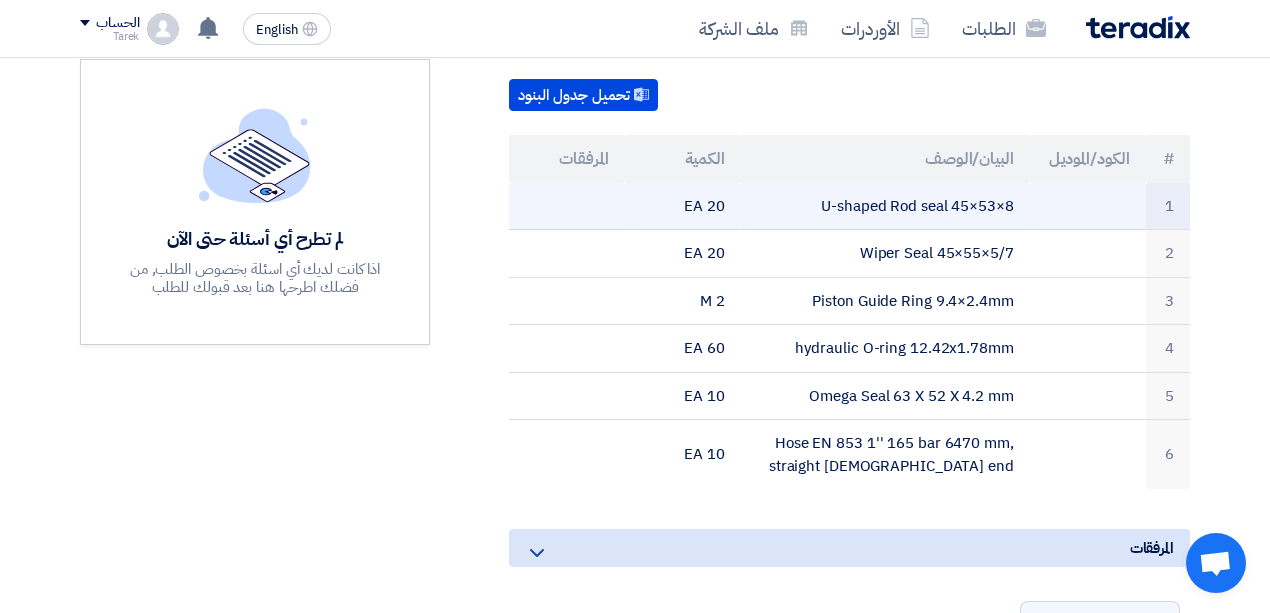 scroll, scrollTop: 600, scrollLeft: 0, axis: vertical 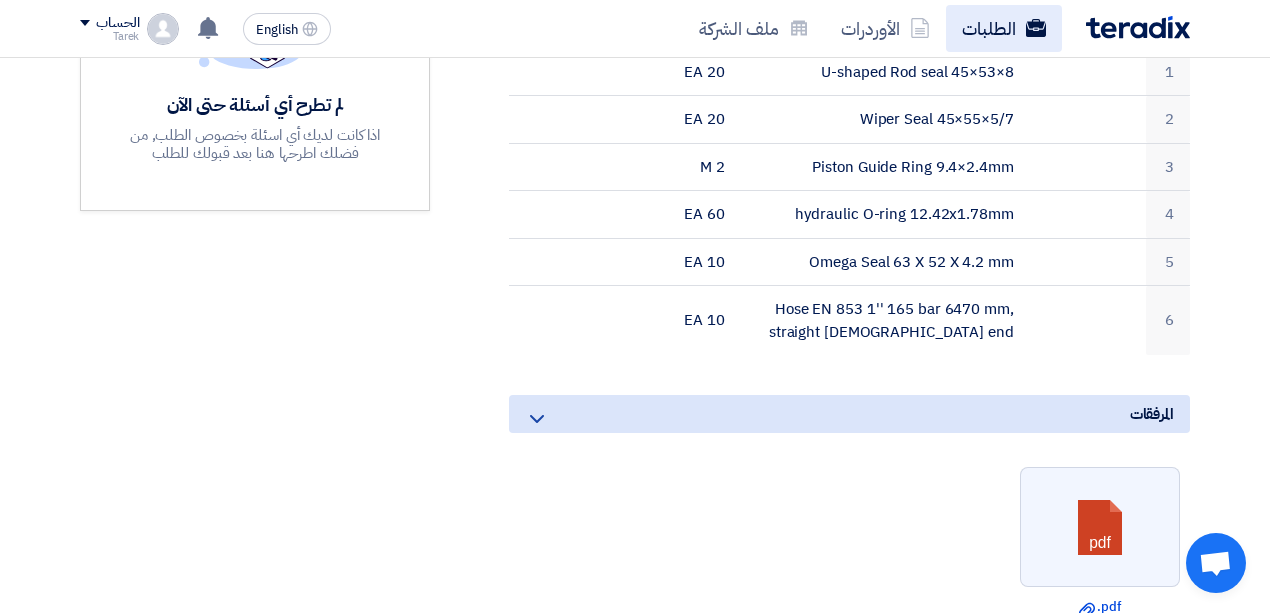 click on "الطلبات" 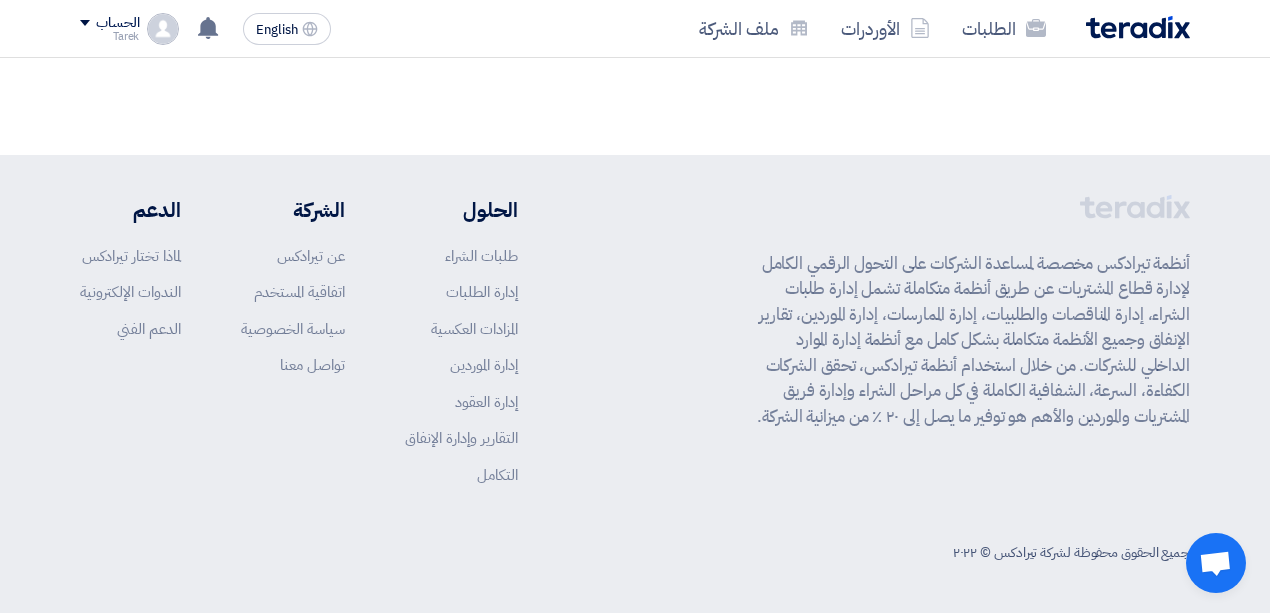 scroll, scrollTop: 0, scrollLeft: 0, axis: both 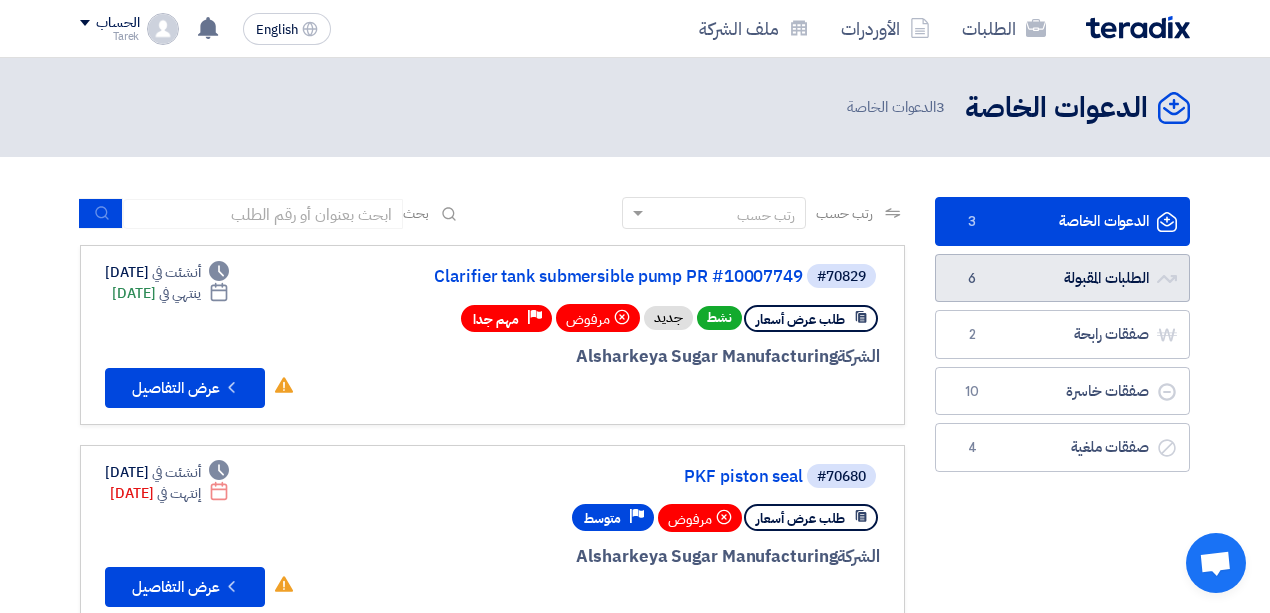 click on "6" 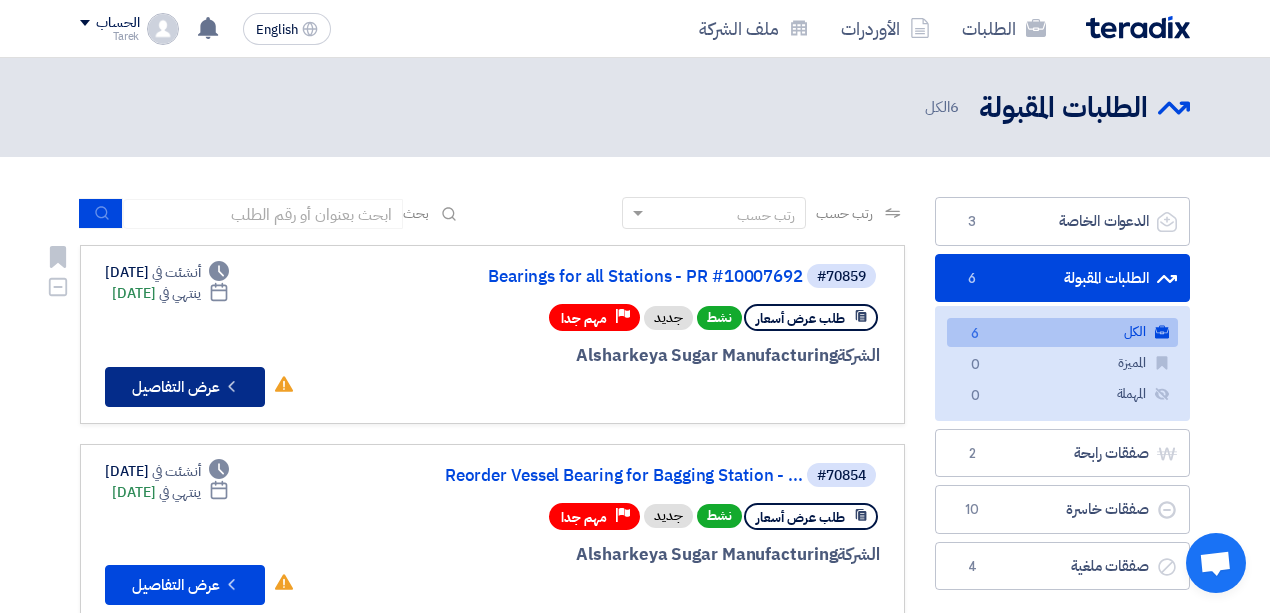 click on "Check details
عرض التفاصيل" 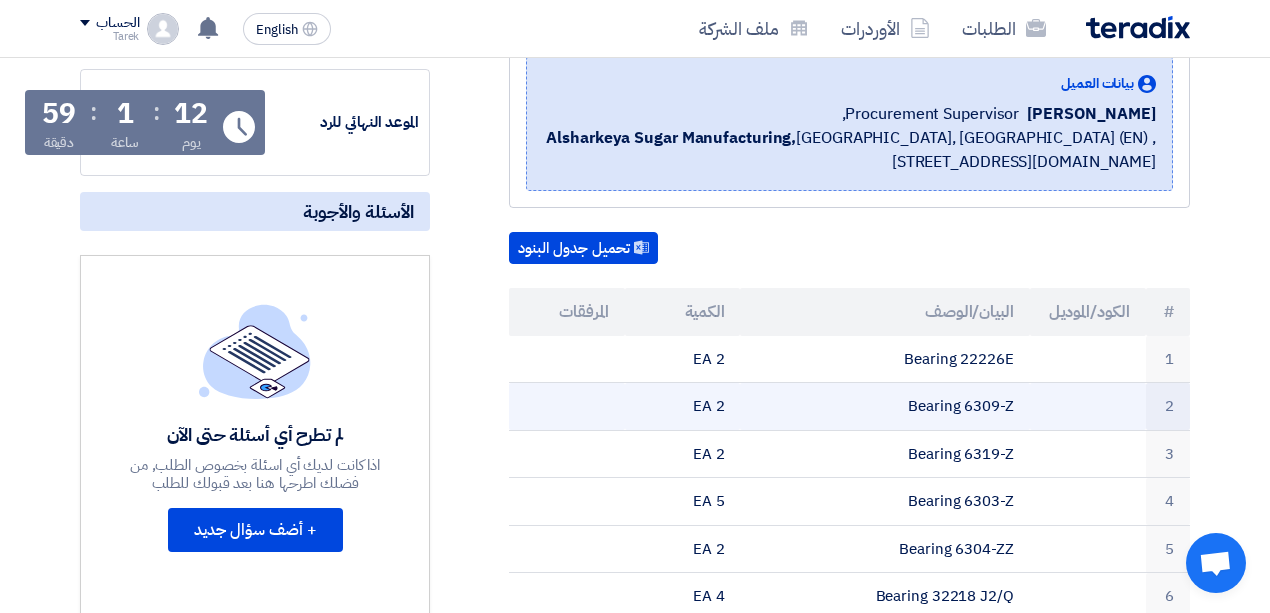 scroll, scrollTop: 466, scrollLeft: 0, axis: vertical 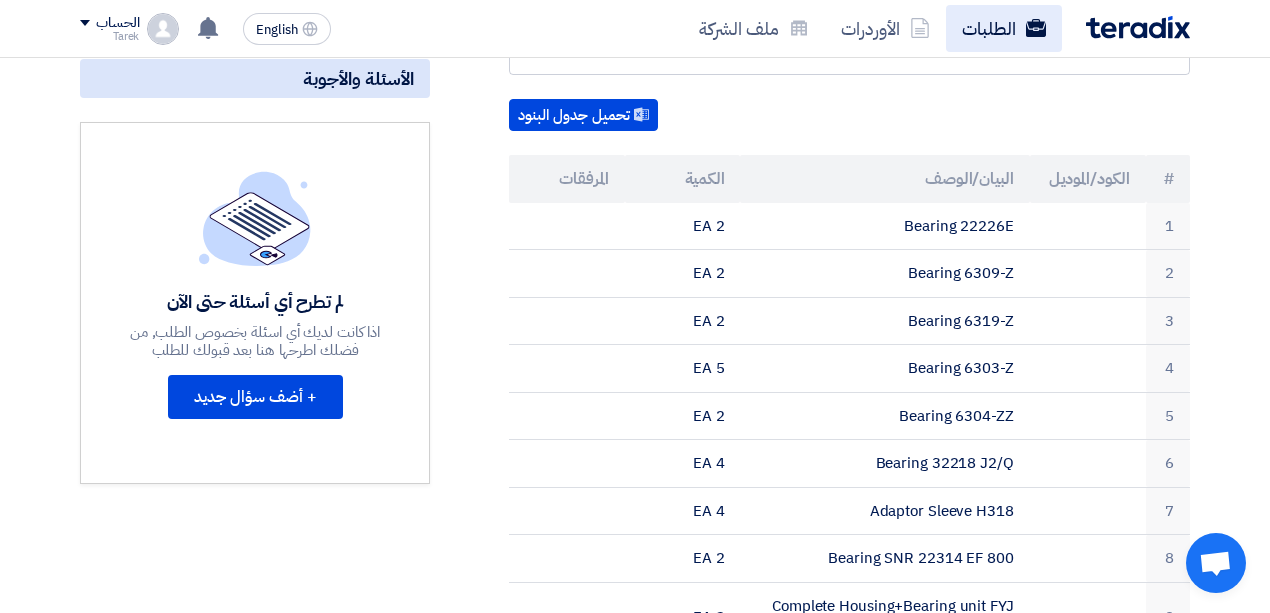 click on "الطلبات" 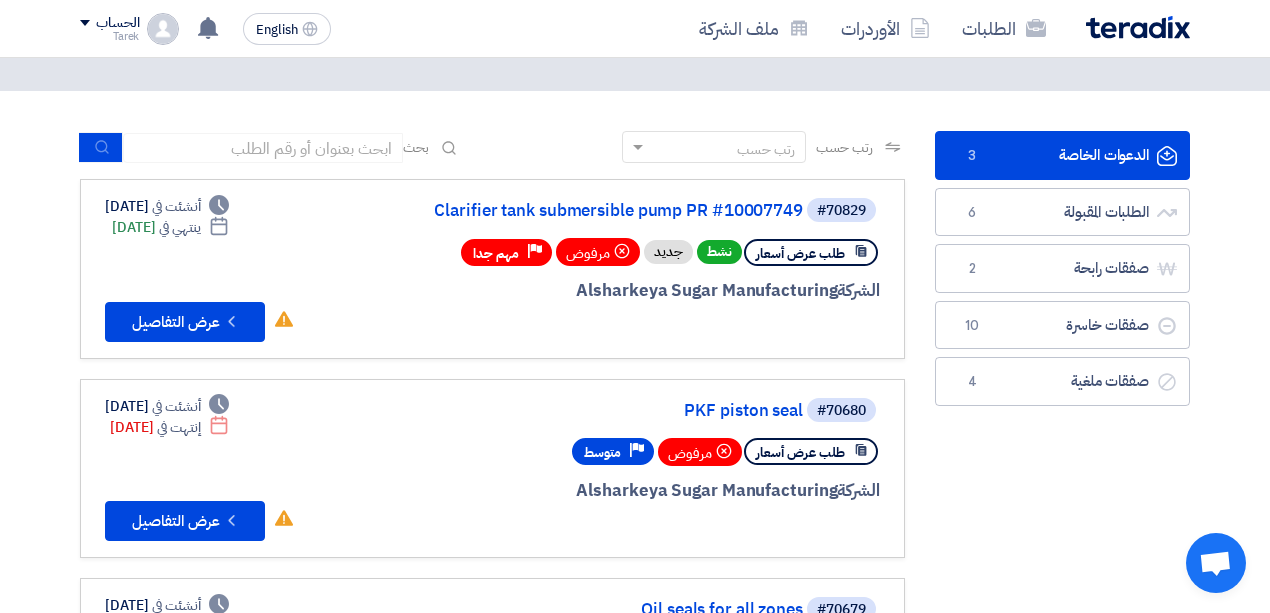 scroll, scrollTop: 133, scrollLeft: 0, axis: vertical 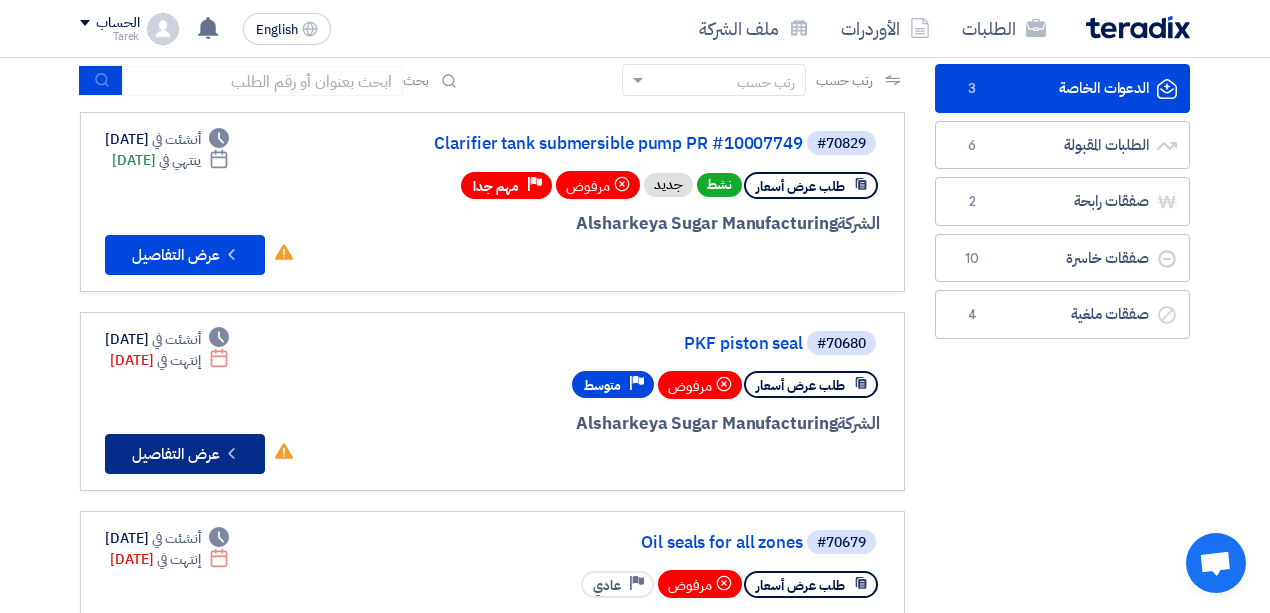 click on "Check details
عرض التفاصيل" 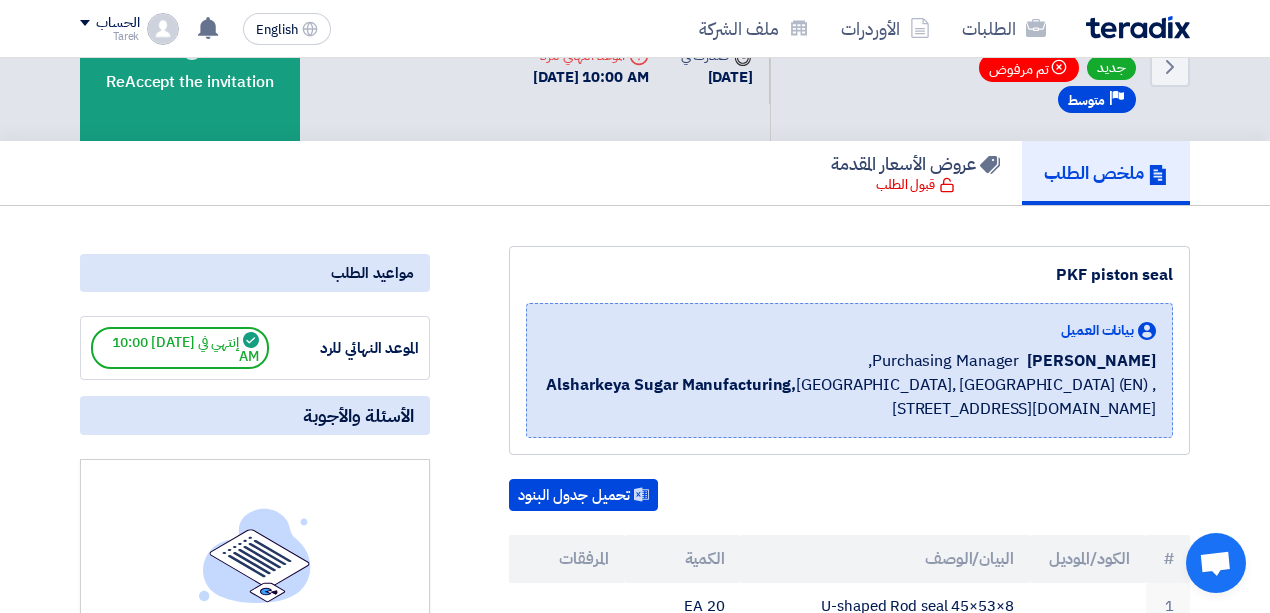 scroll, scrollTop: 0, scrollLeft: 0, axis: both 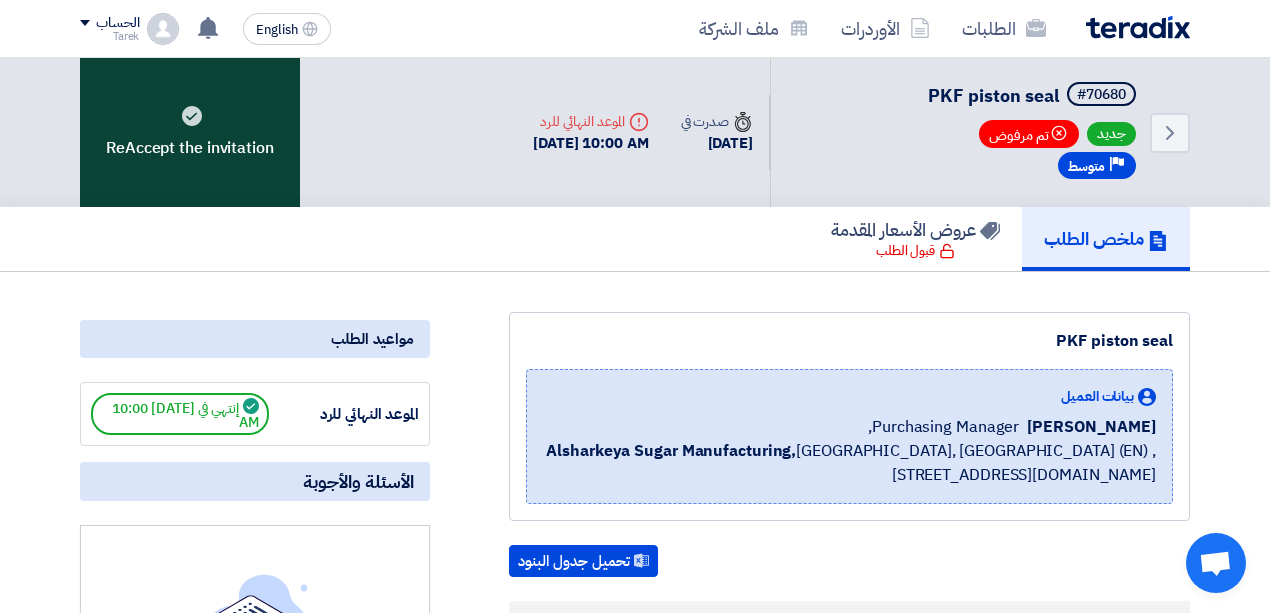 click on "ReAccept the invitation" 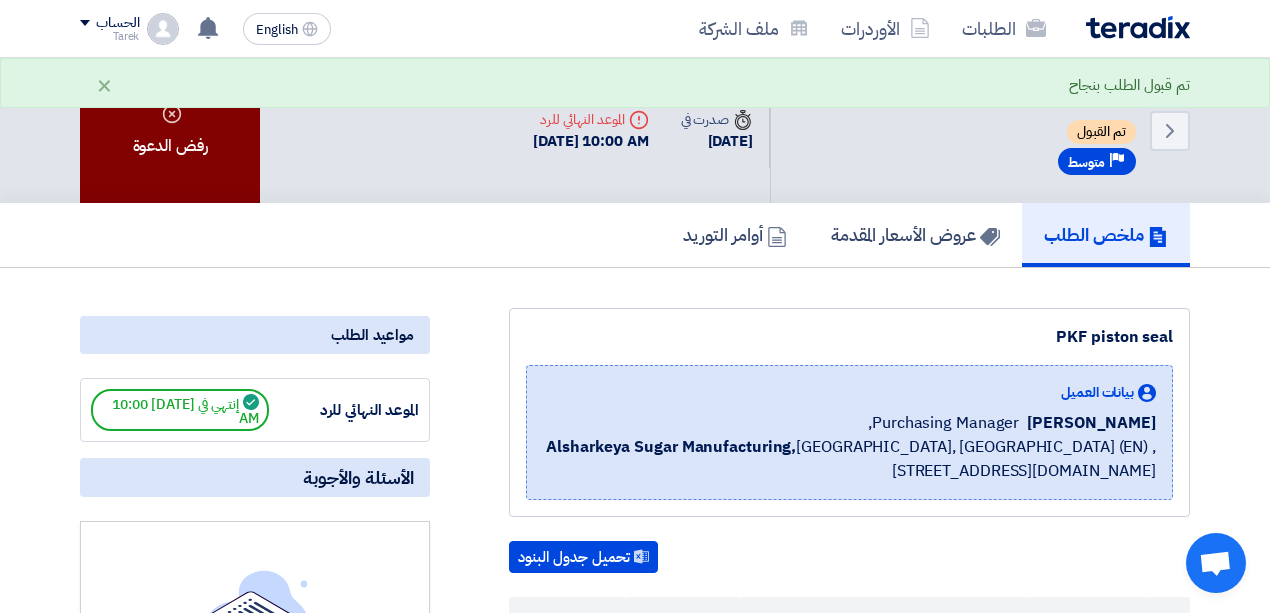 click on "رفض الدعوة" 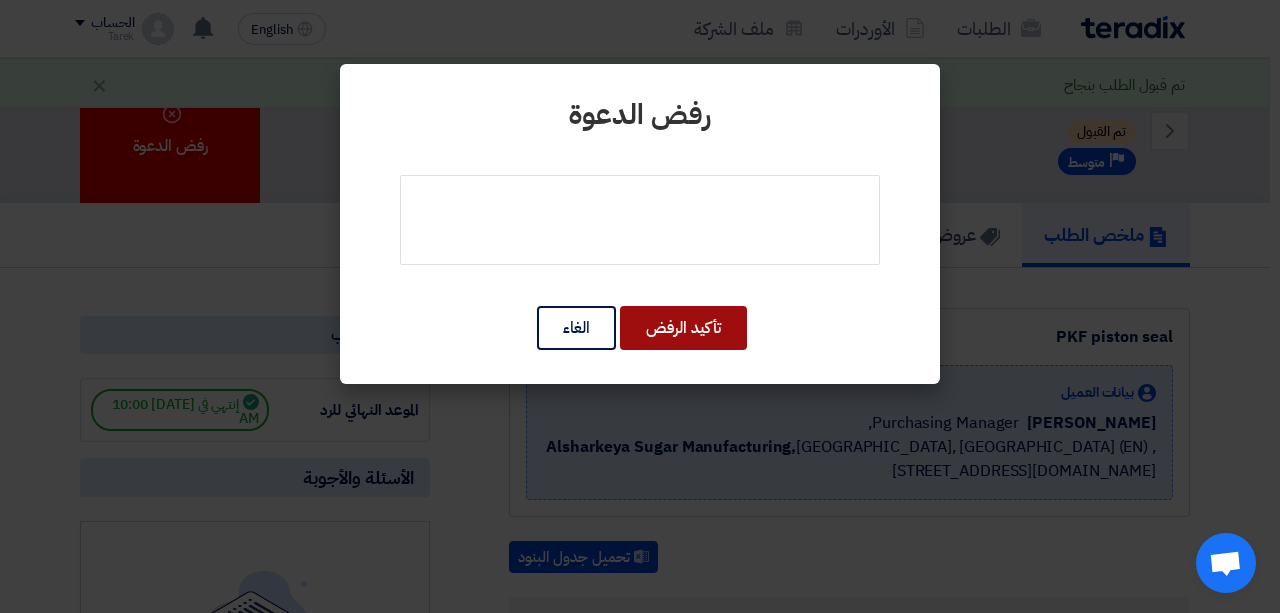 click on "تأكيد الرفض" 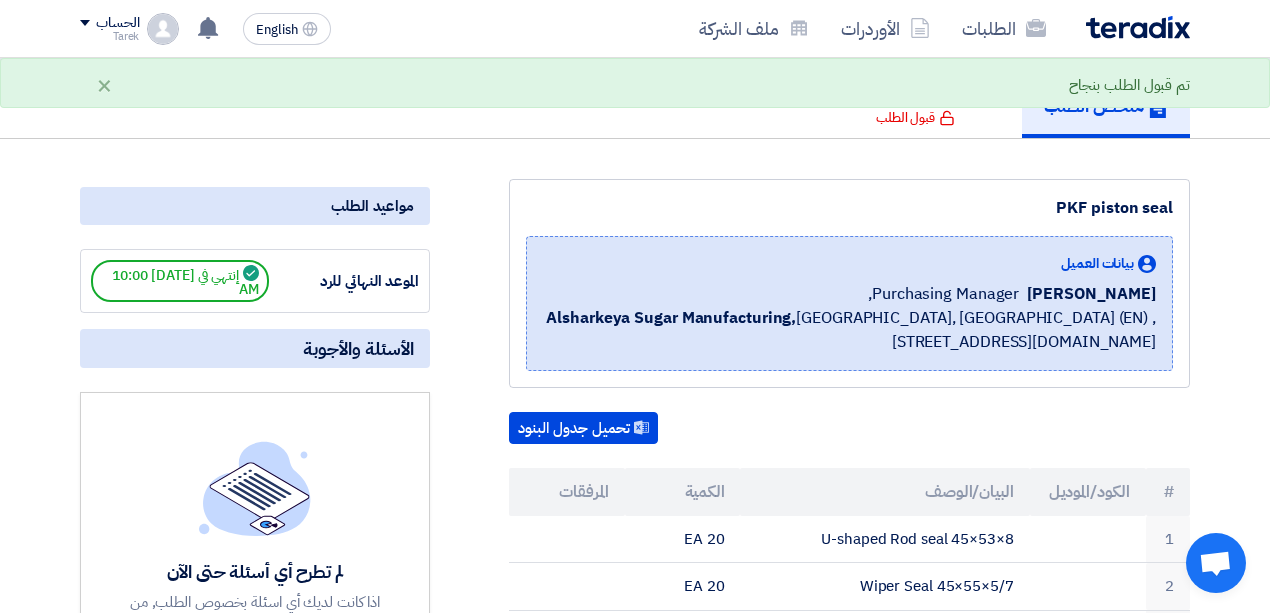 scroll, scrollTop: 266, scrollLeft: 0, axis: vertical 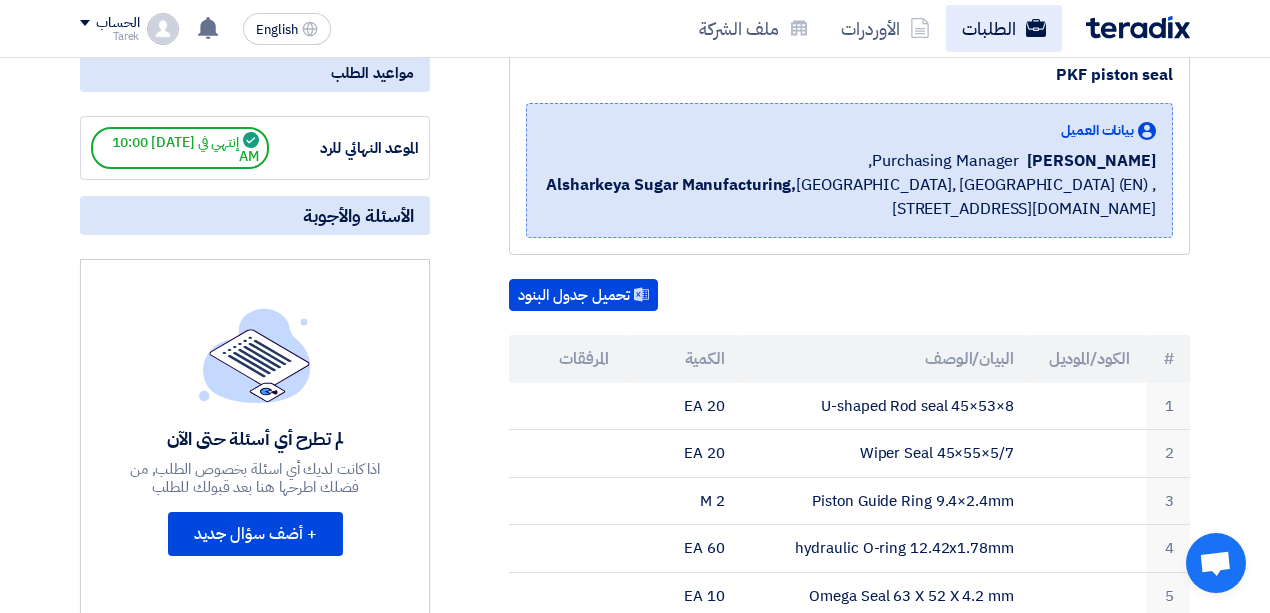 click on "الطلبات" 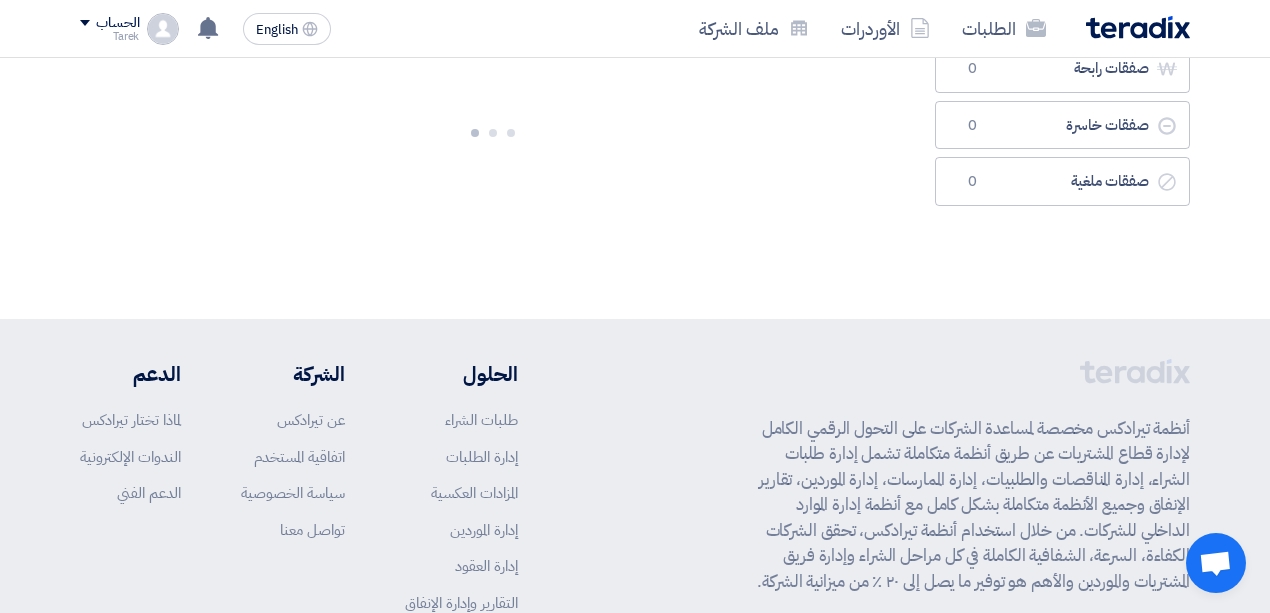 scroll, scrollTop: 0, scrollLeft: 0, axis: both 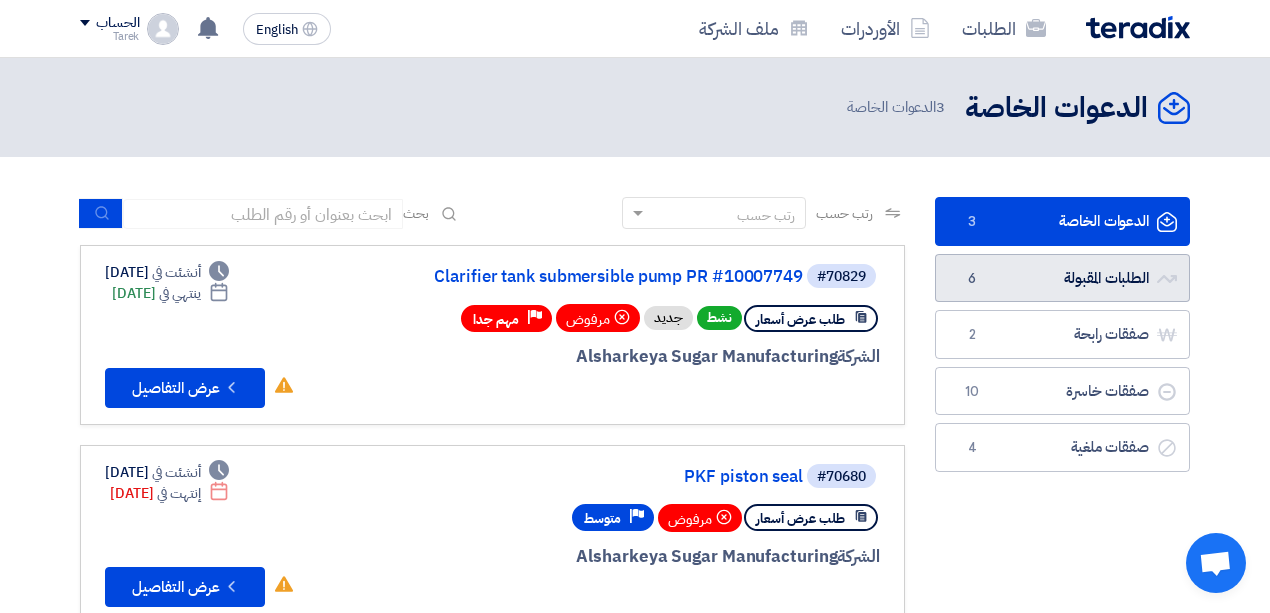 click on "الطلبات المقبولة
الطلبات المقبولة
6" 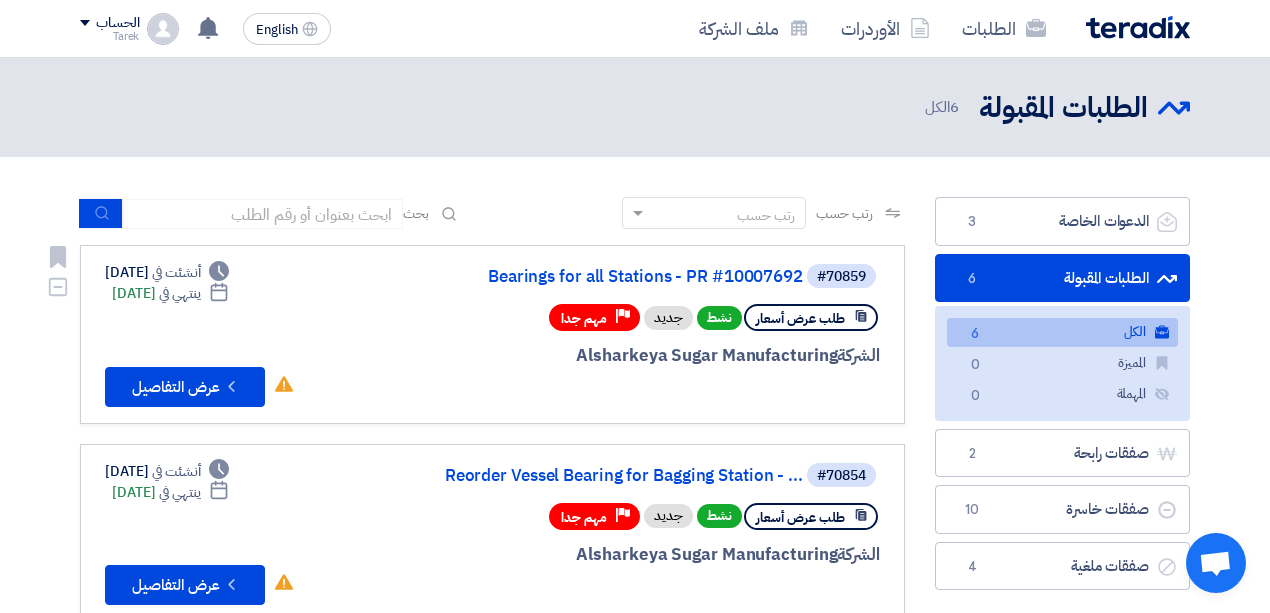 scroll, scrollTop: 66, scrollLeft: 0, axis: vertical 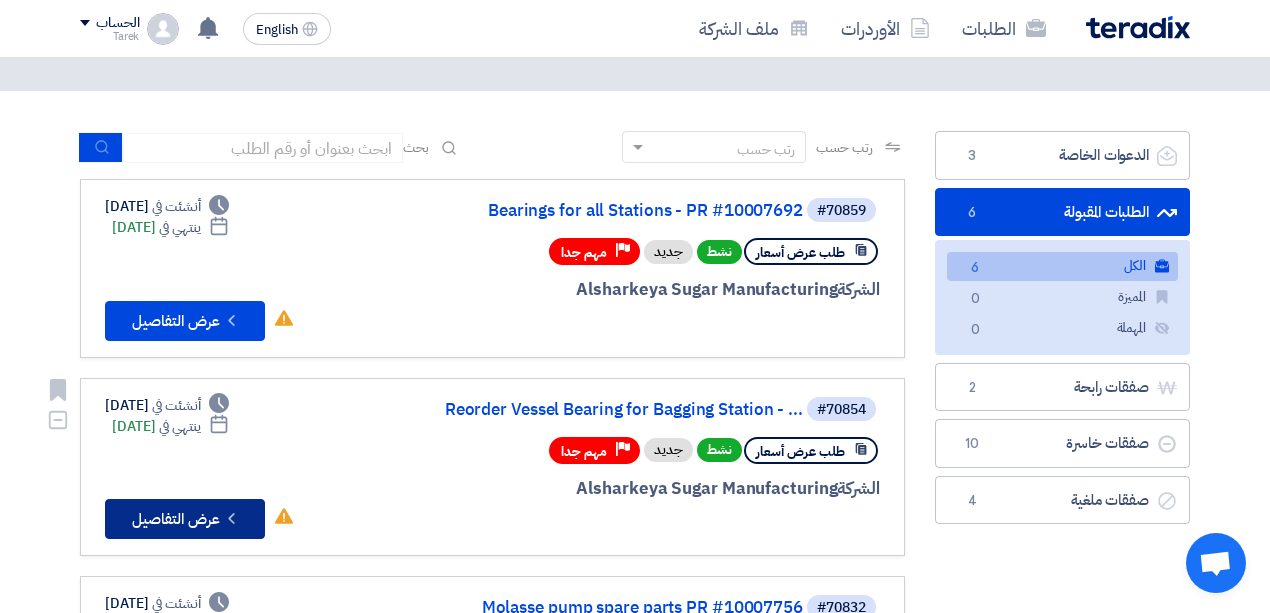 click on "Check details
عرض التفاصيل" 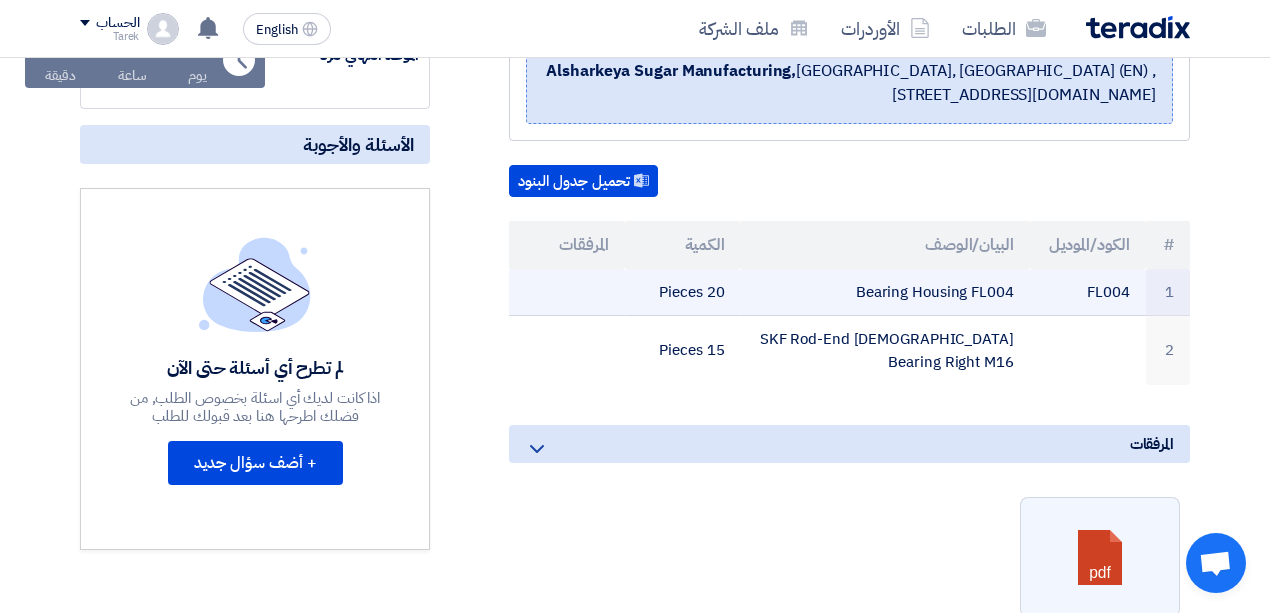 scroll, scrollTop: 466, scrollLeft: 0, axis: vertical 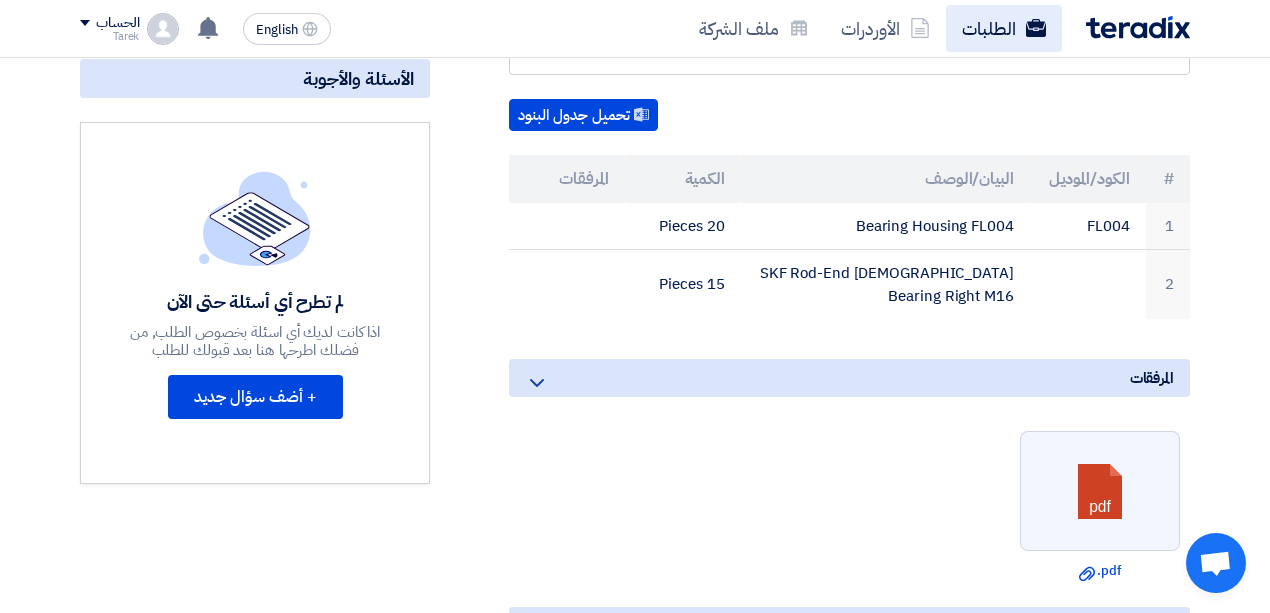 click 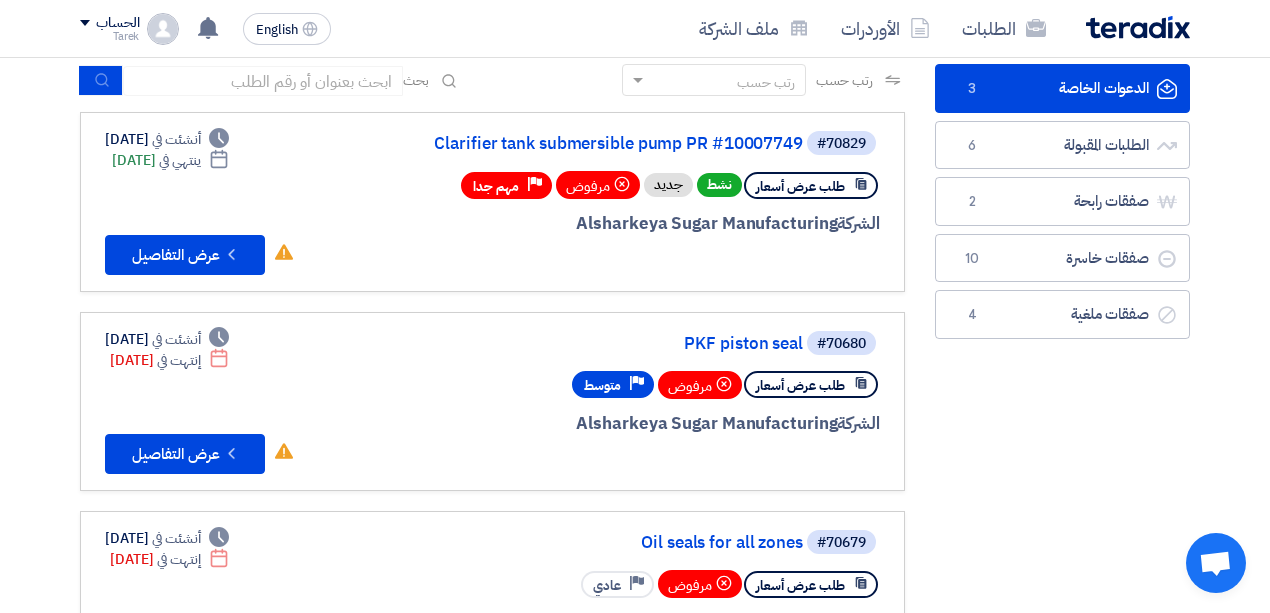 scroll, scrollTop: 266, scrollLeft: 0, axis: vertical 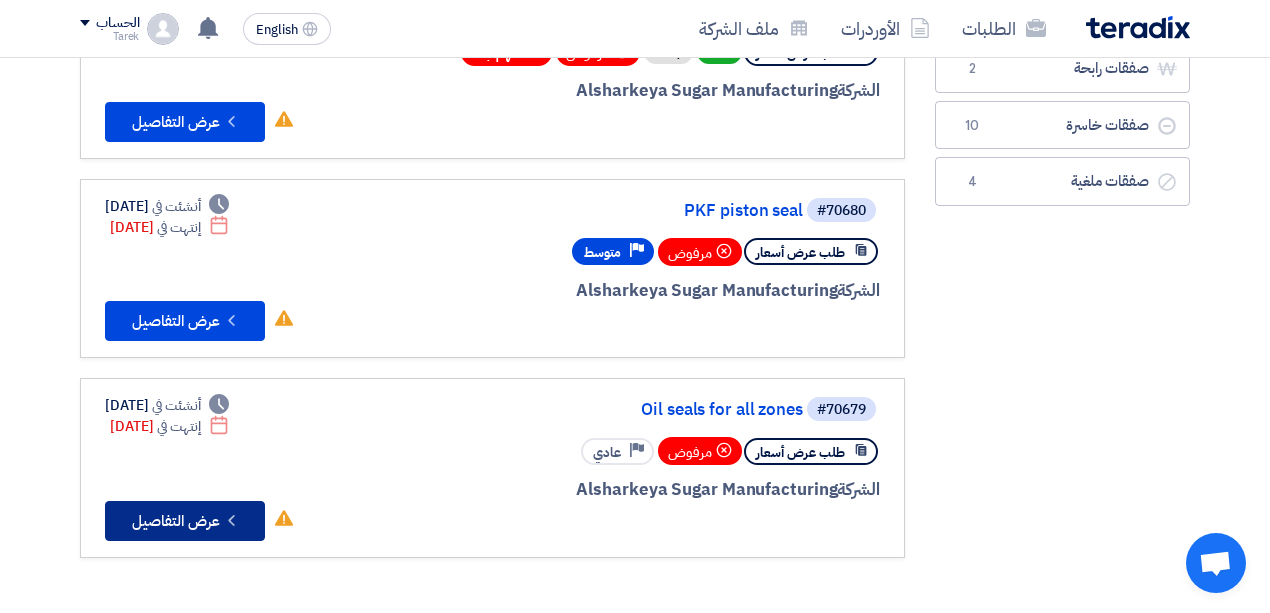 click on "Check details
عرض التفاصيل" 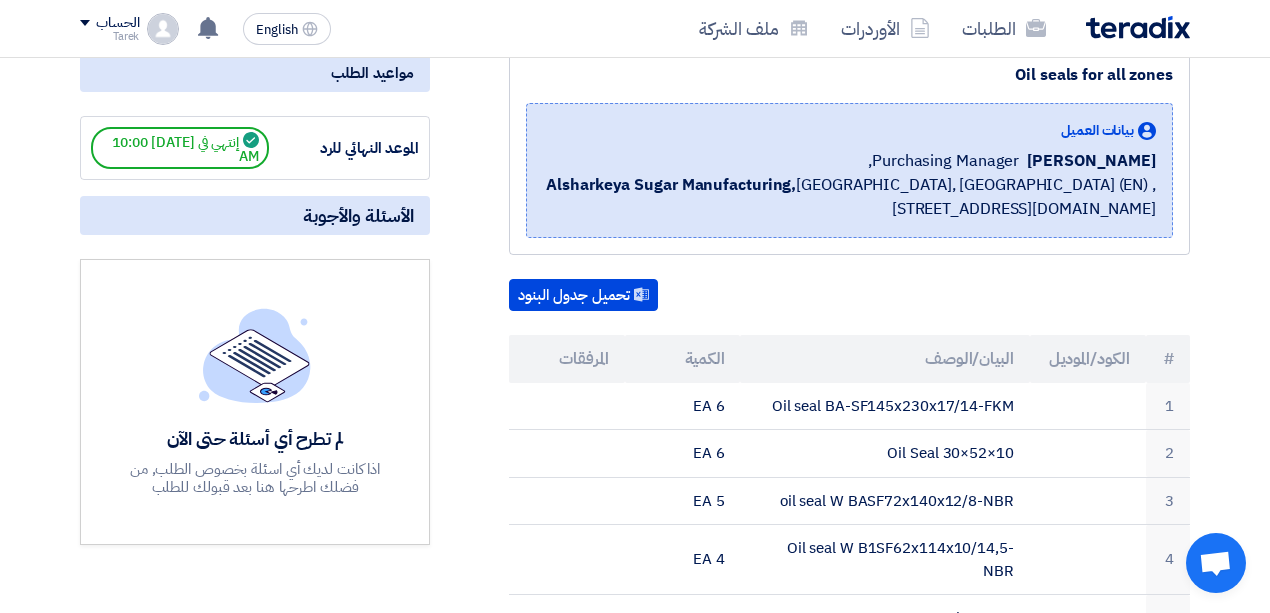 scroll, scrollTop: 333, scrollLeft: 0, axis: vertical 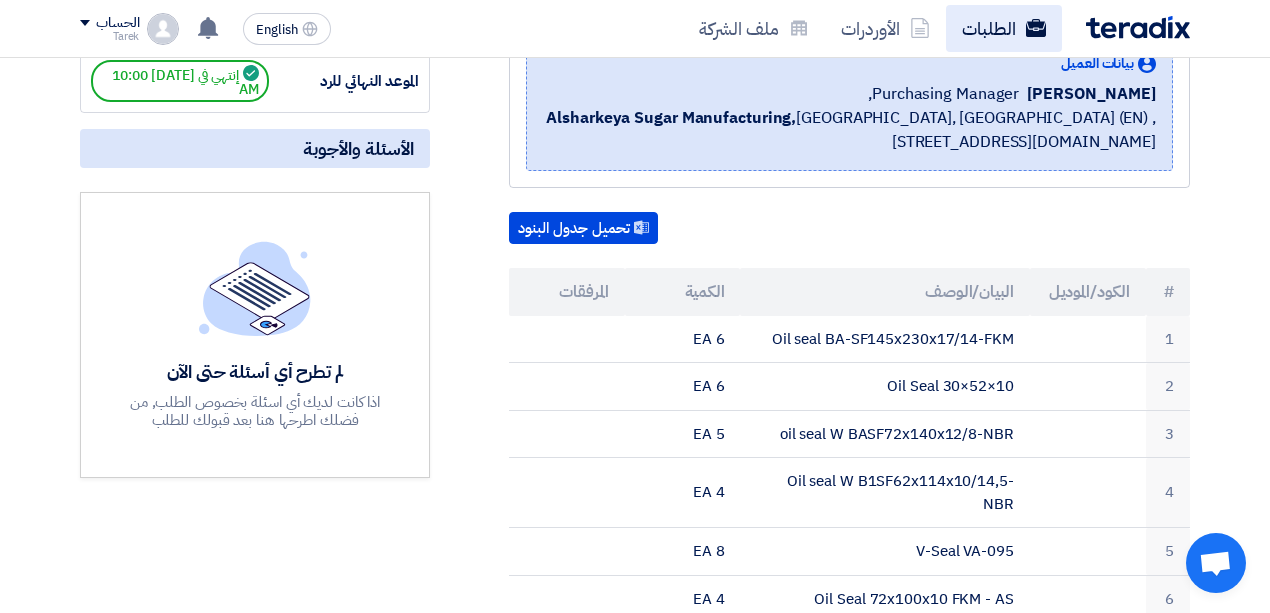 click on "الطلبات" 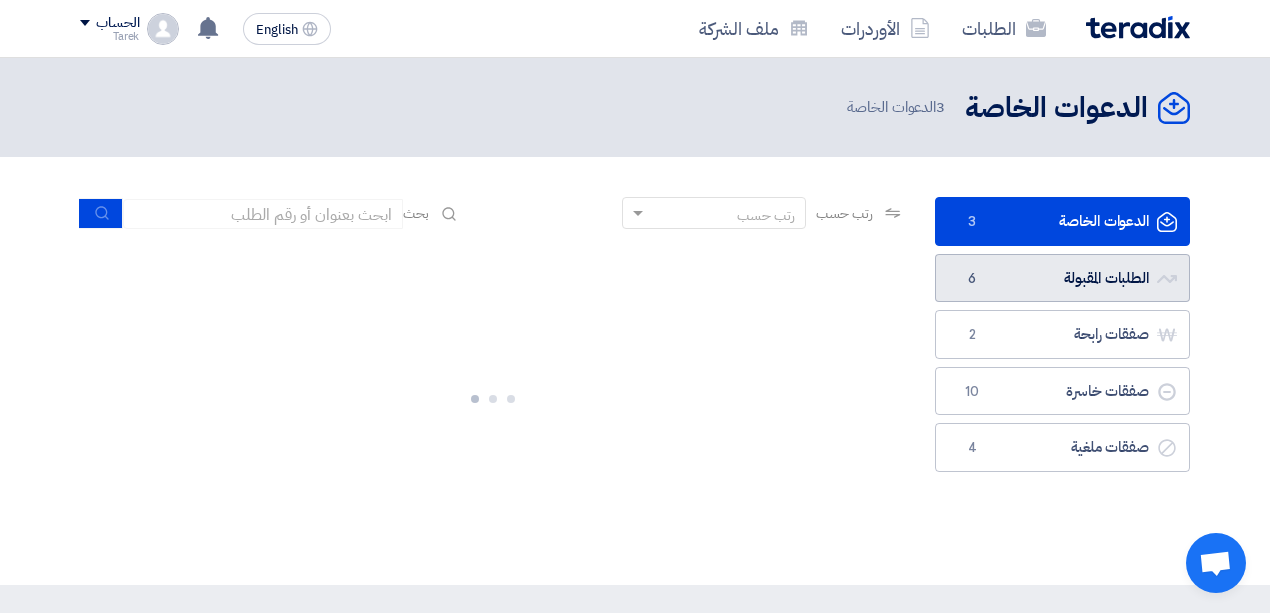 click on "الطلبات المقبولة
الطلبات المقبولة
6" 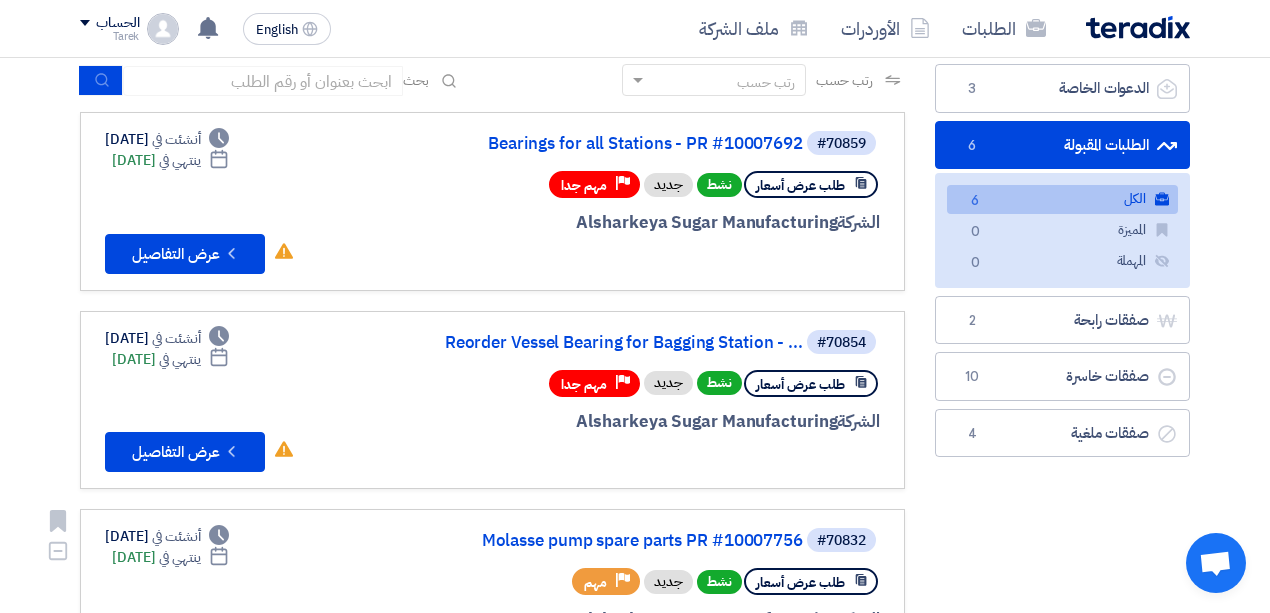 scroll, scrollTop: 266, scrollLeft: 0, axis: vertical 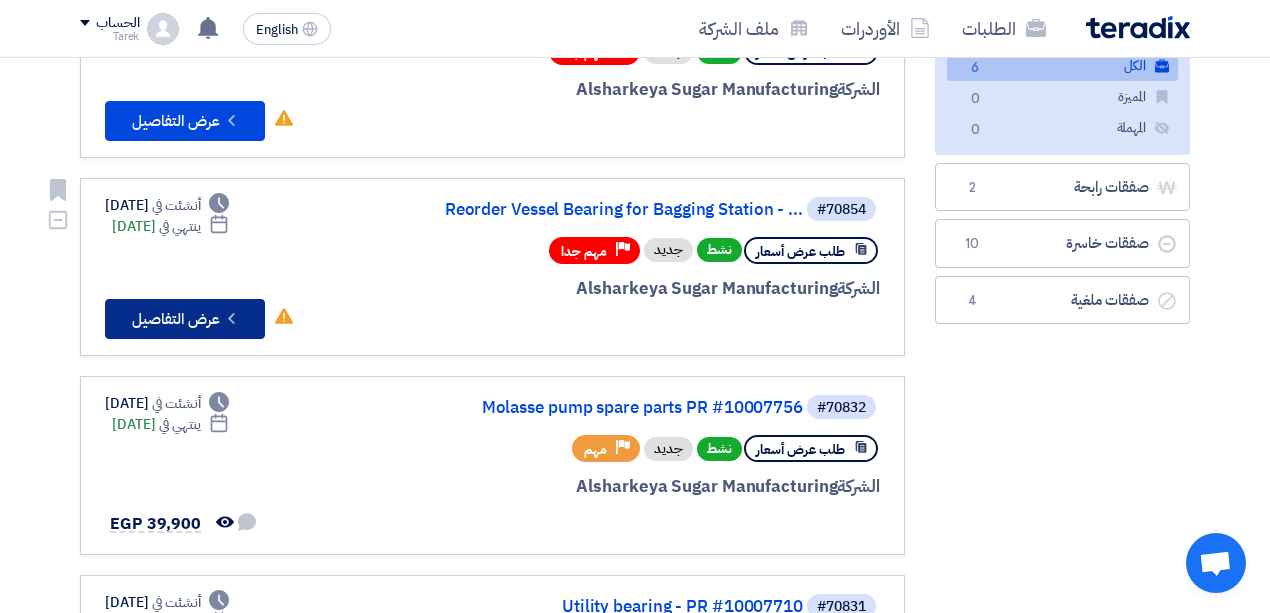 click on "Check details
عرض التفاصيل" 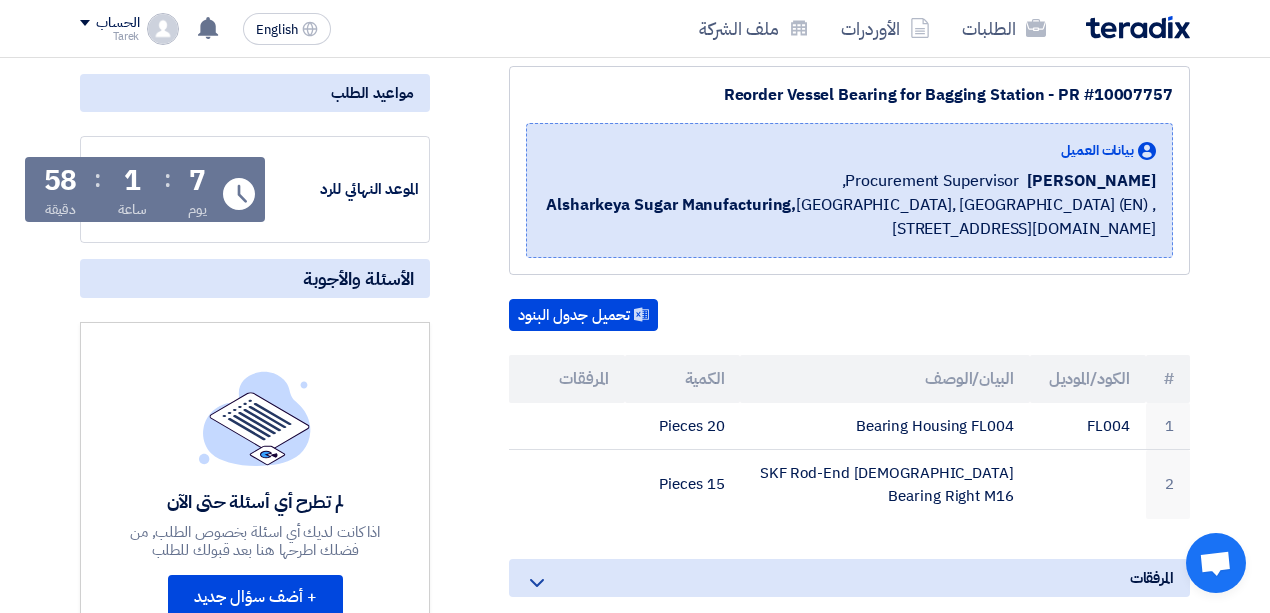 scroll, scrollTop: 333, scrollLeft: 0, axis: vertical 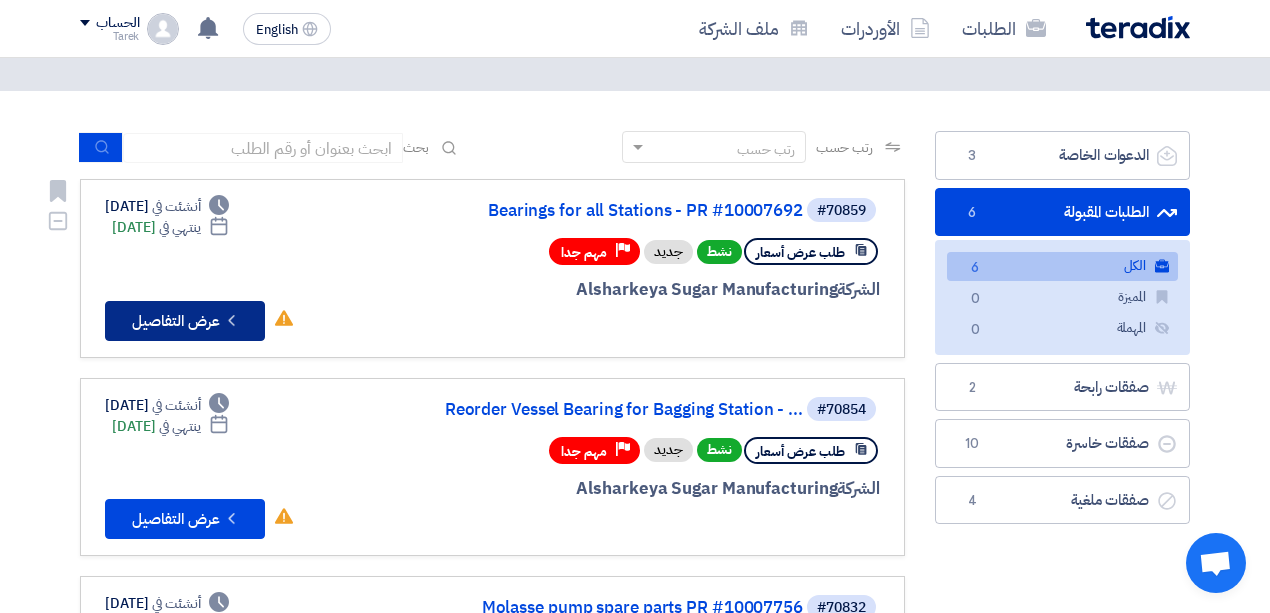click on "Check details
عرض التفاصيل" 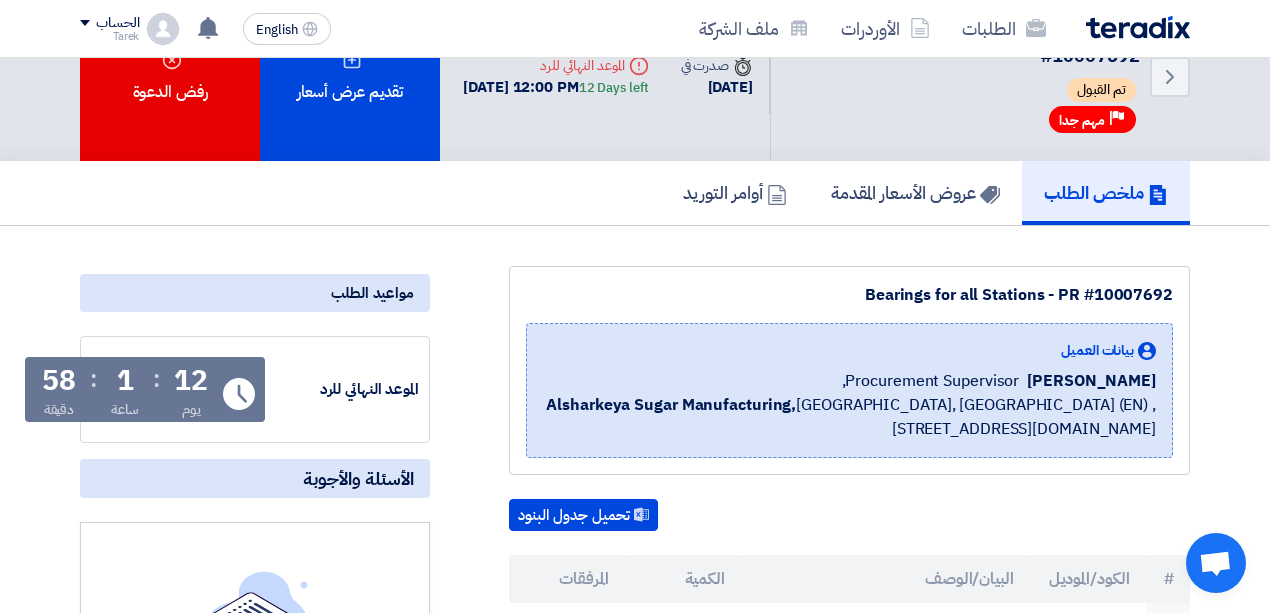 scroll, scrollTop: 200, scrollLeft: 0, axis: vertical 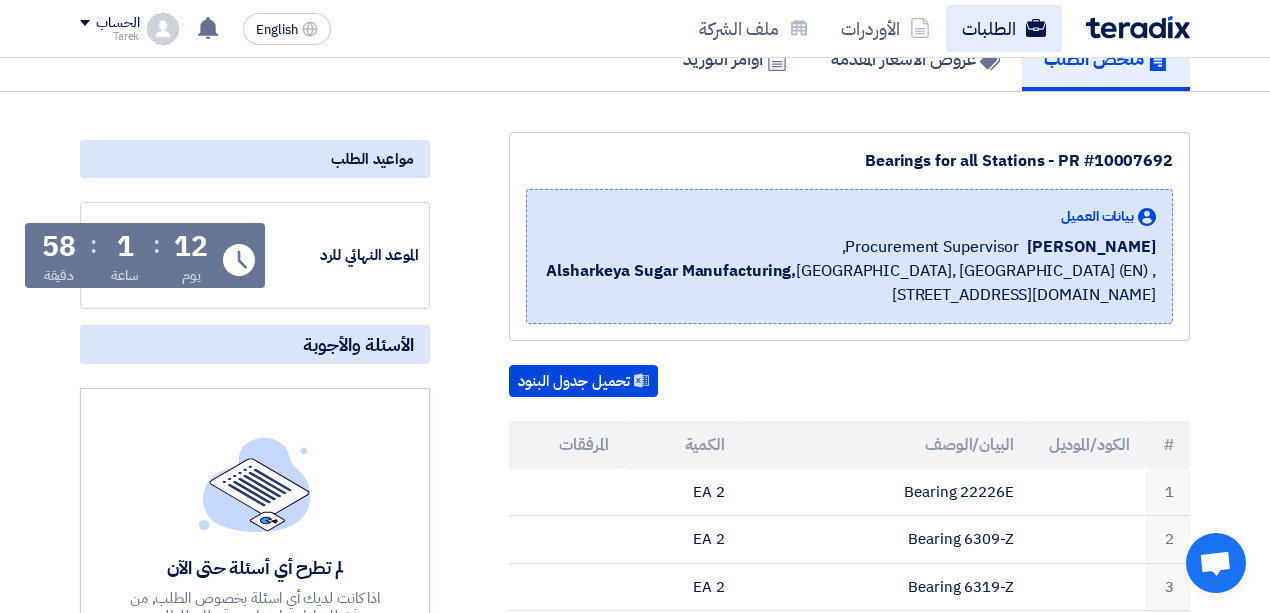 click on "الطلبات" 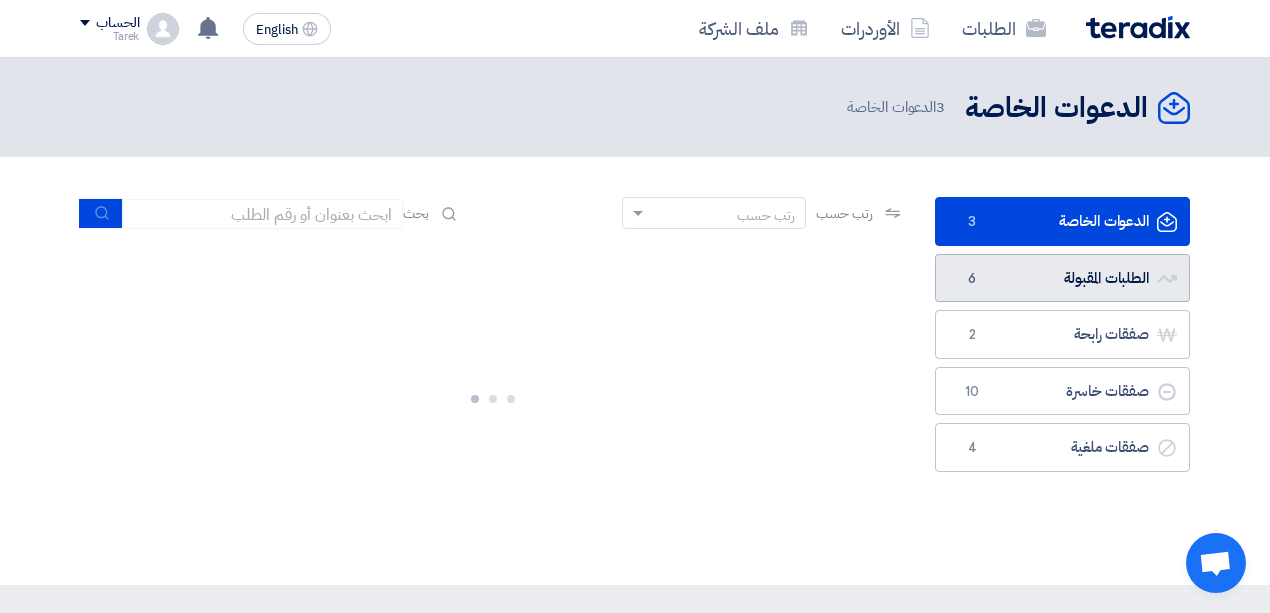click on "الطلبات المقبولة
الطلبات المقبولة
6" 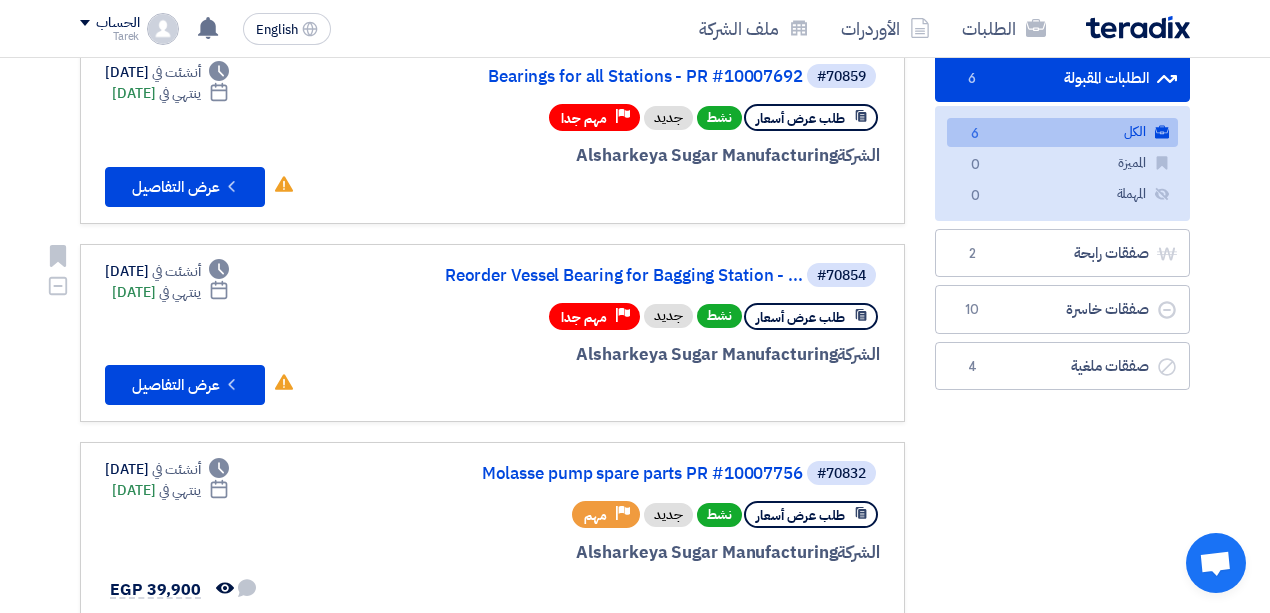 scroll, scrollTop: 0, scrollLeft: 0, axis: both 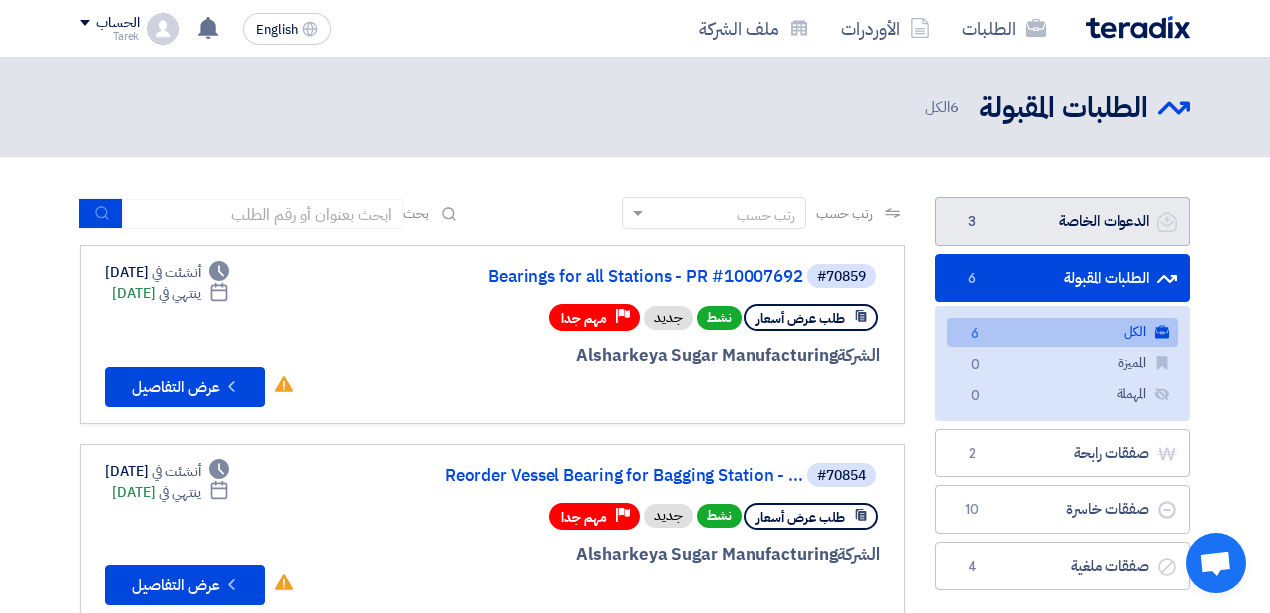 click on "الدعوات الخاصة
الدعوات الخاصة
3" 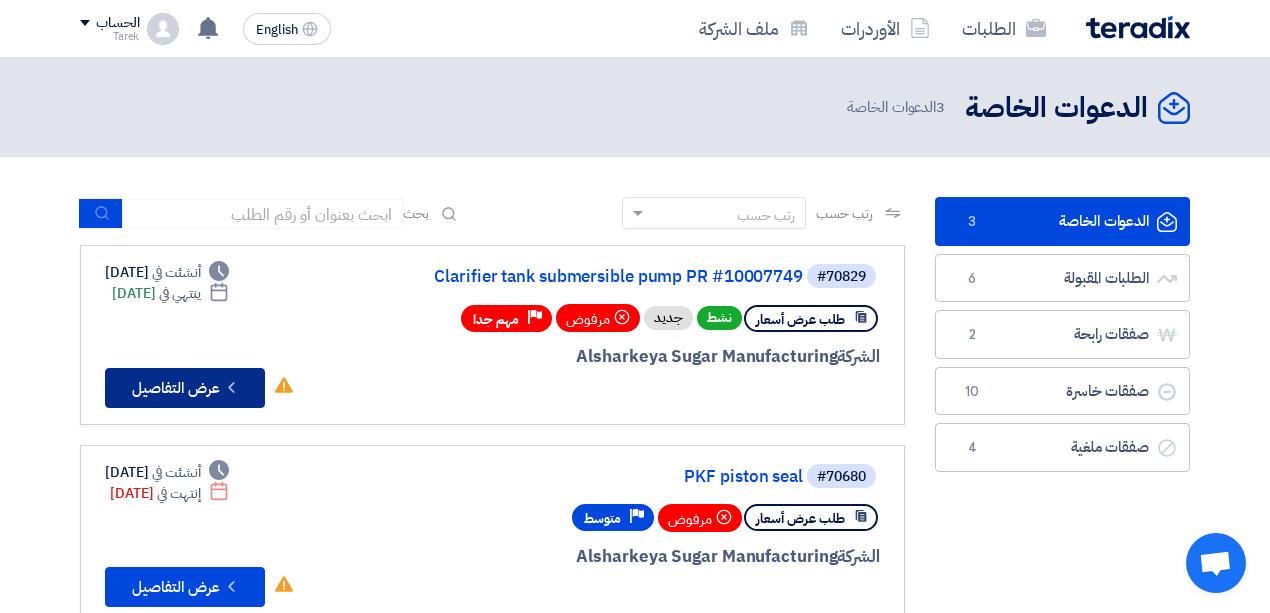 click on "Check details" 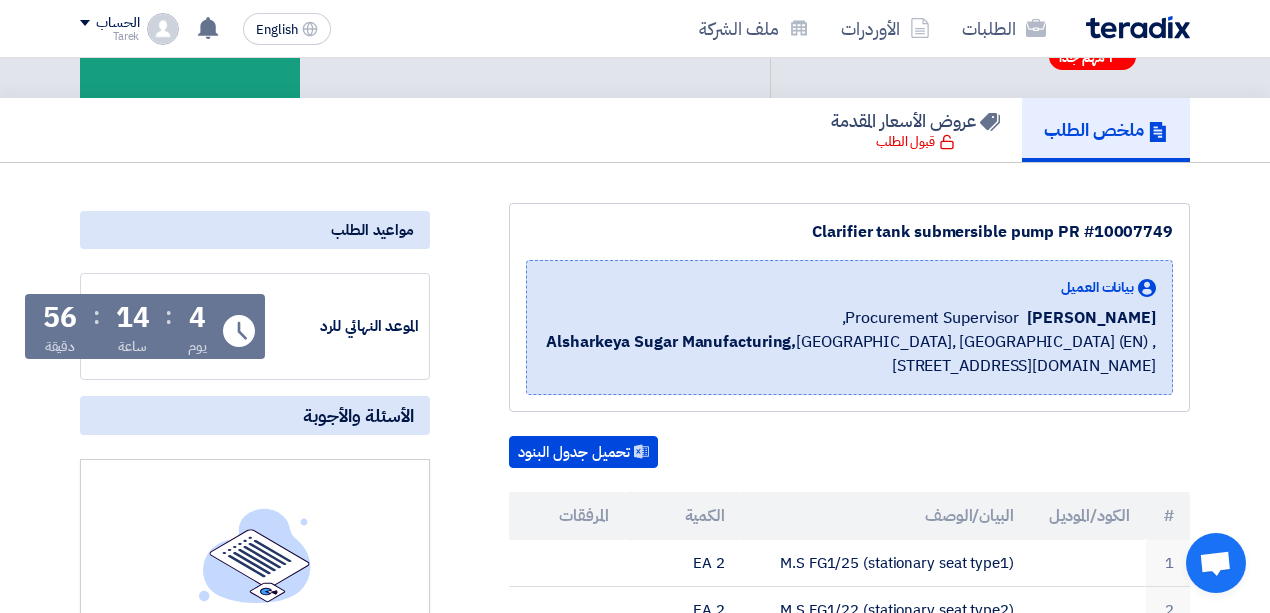 scroll, scrollTop: 0, scrollLeft: 0, axis: both 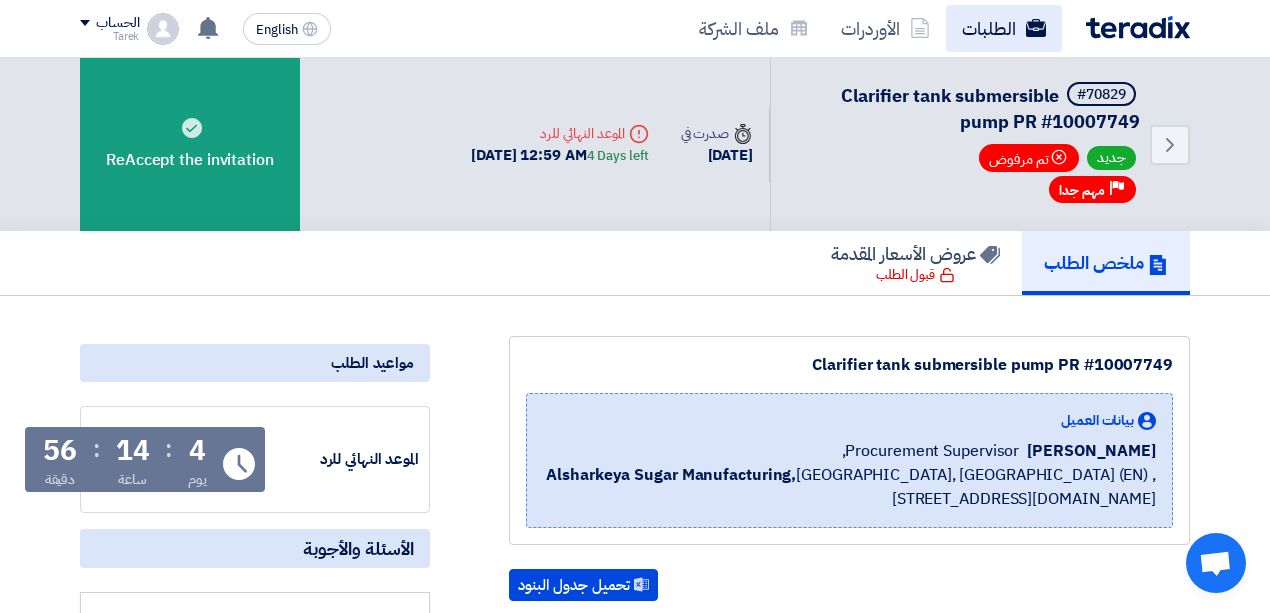 click on "الطلبات" 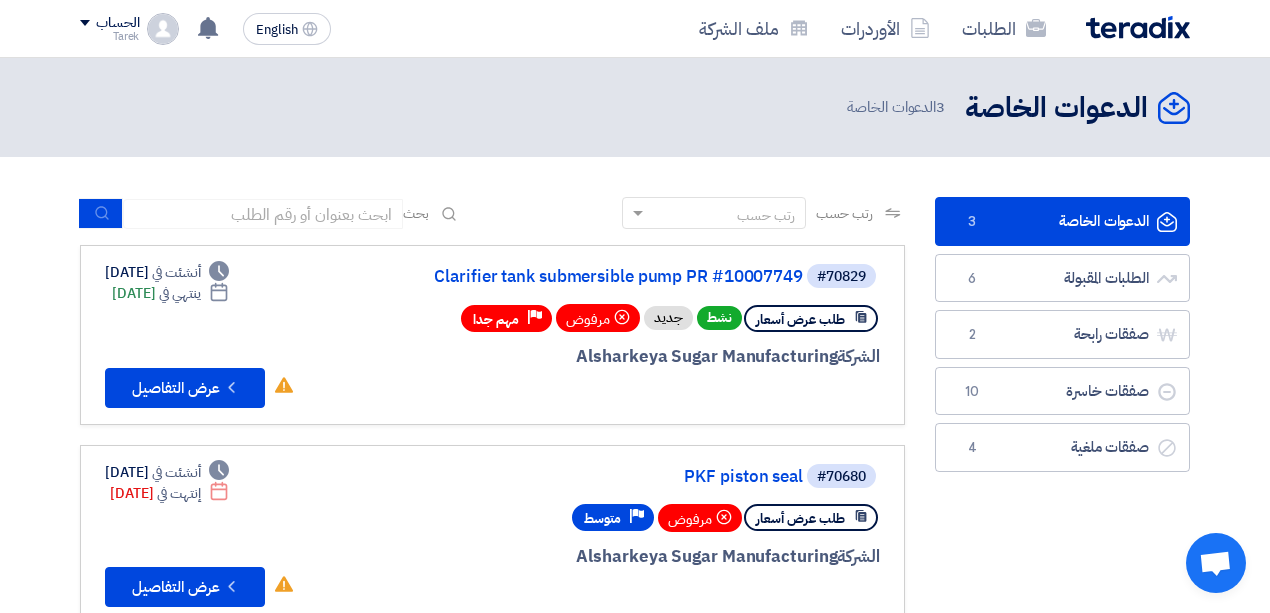 scroll, scrollTop: 133, scrollLeft: 0, axis: vertical 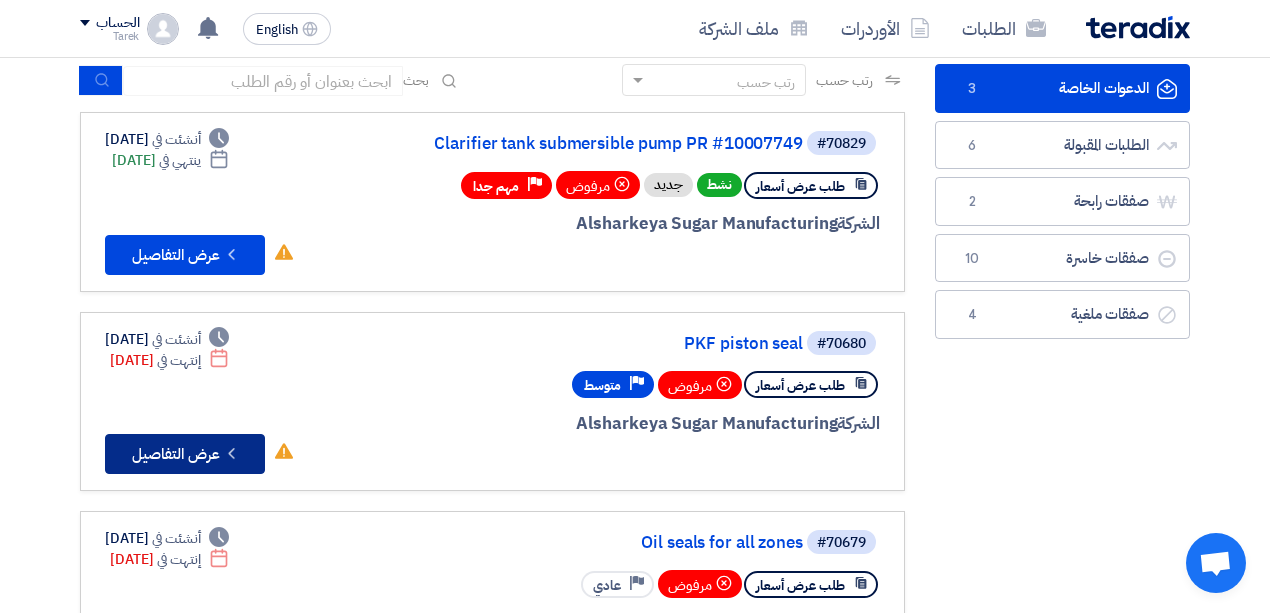 click on "Check details
عرض التفاصيل" 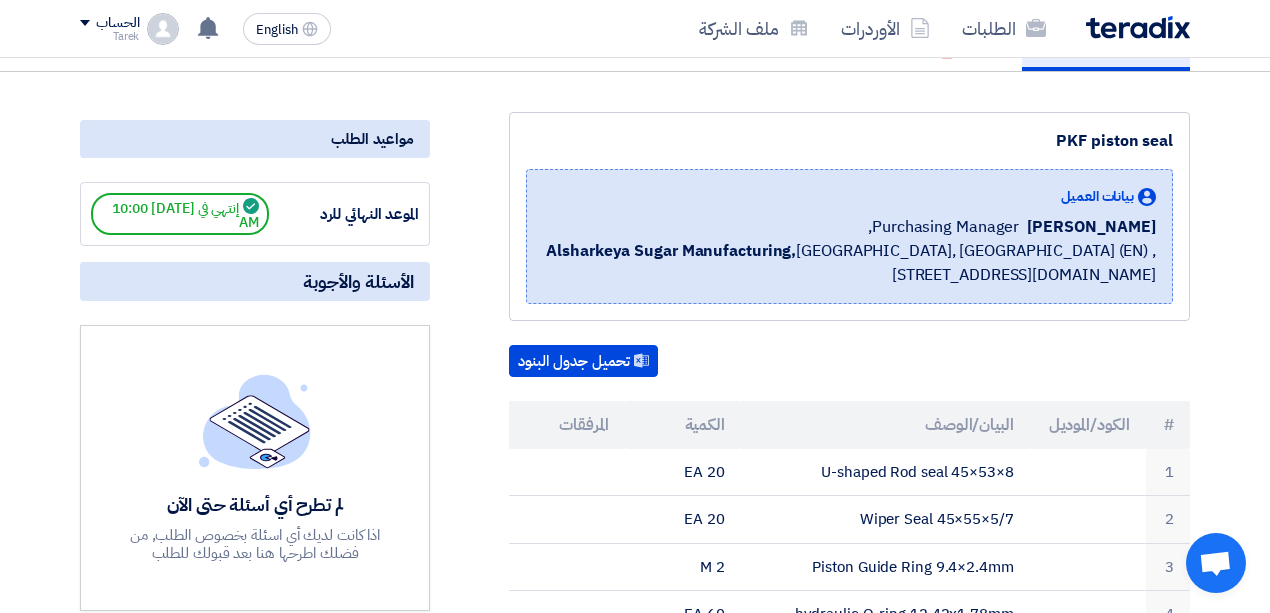scroll, scrollTop: 0, scrollLeft: 0, axis: both 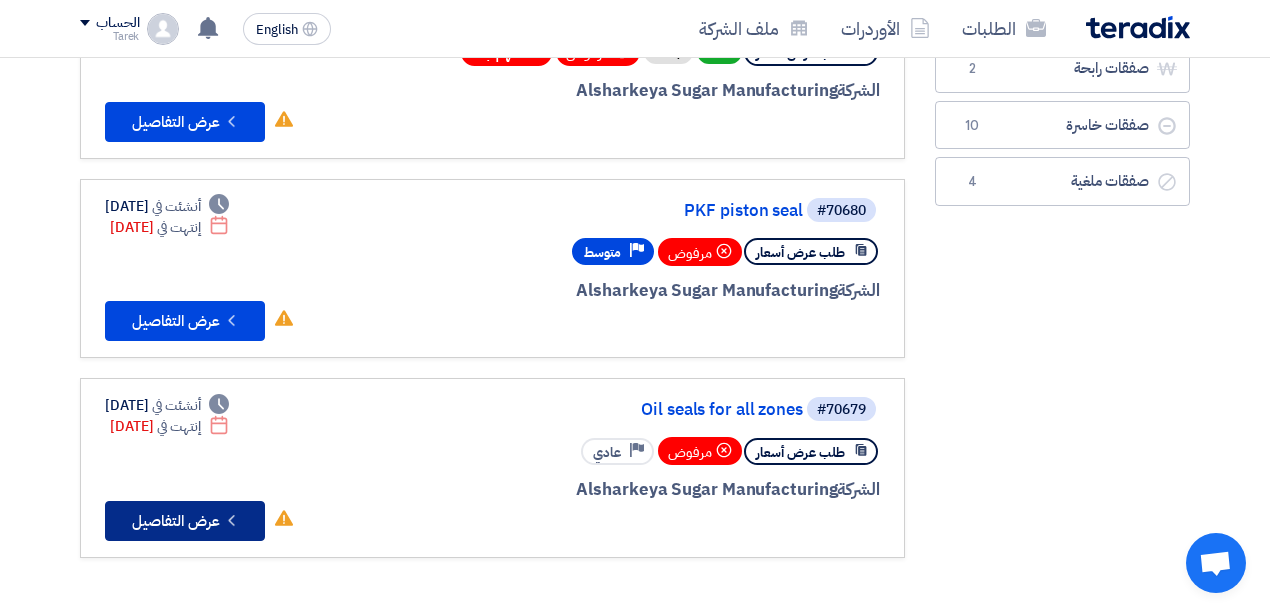 click on "Check details
عرض التفاصيل" 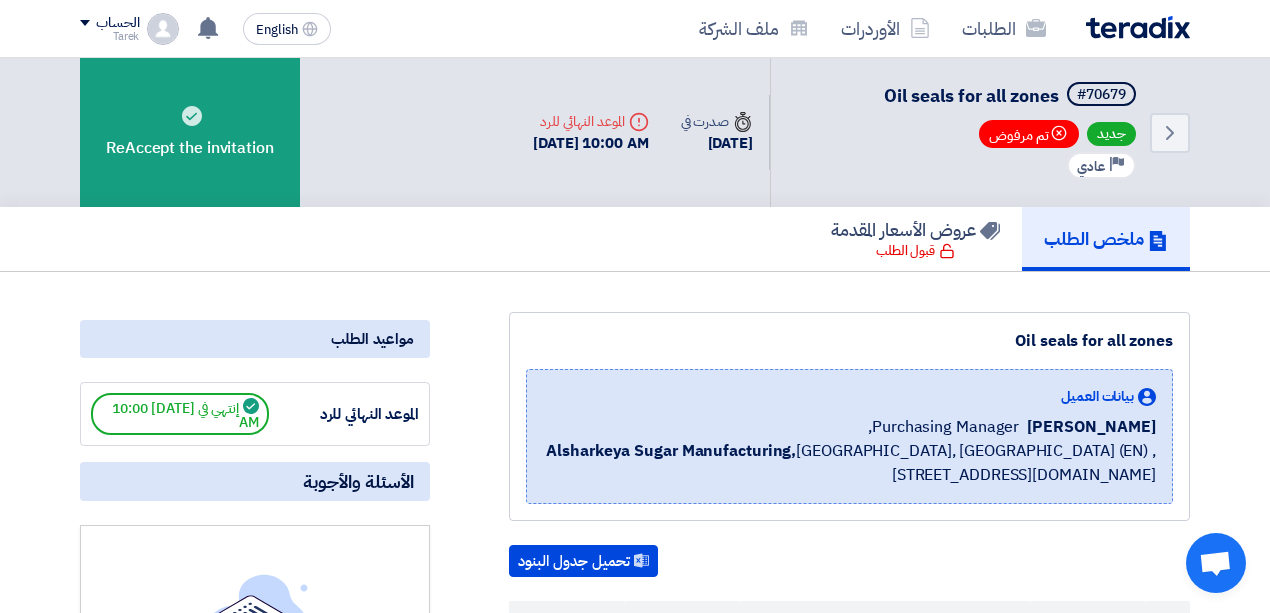 scroll, scrollTop: 200, scrollLeft: 0, axis: vertical 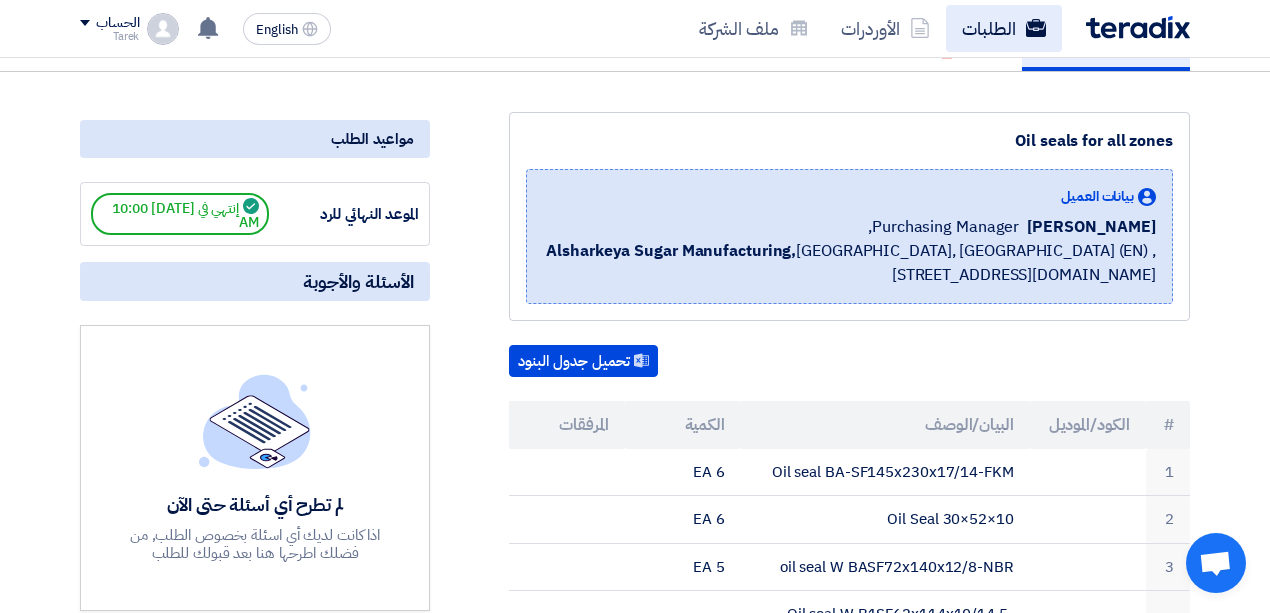 click on "الطلبات" 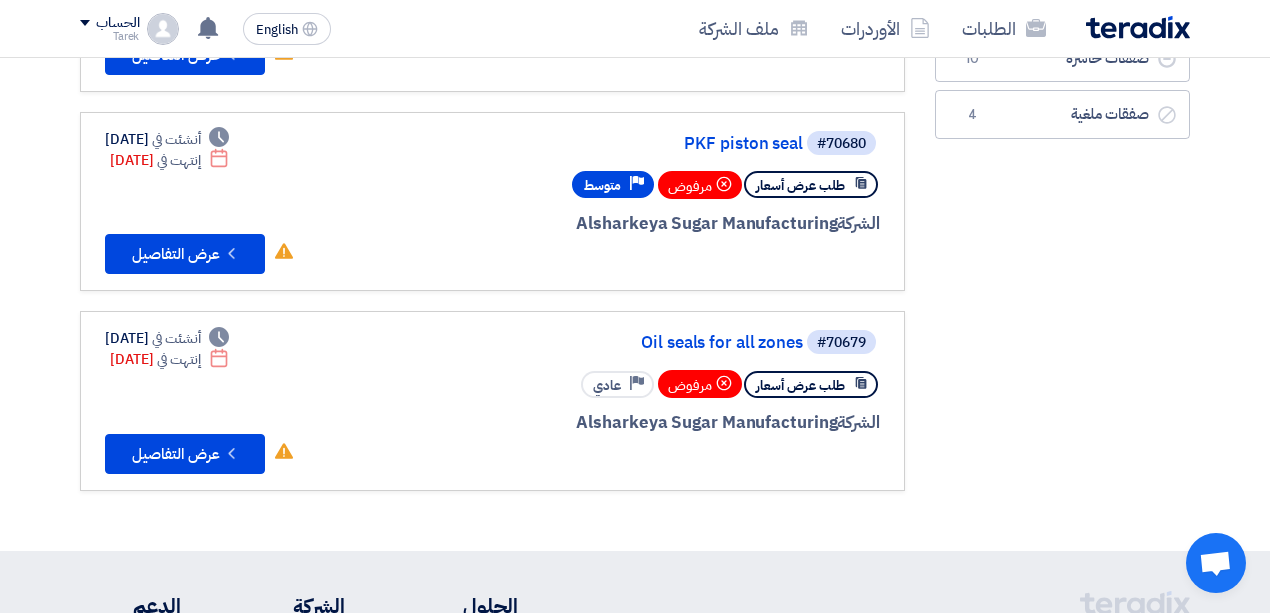 scroll, scrollTop: 466, scrollLeft: 0, axis: vertical 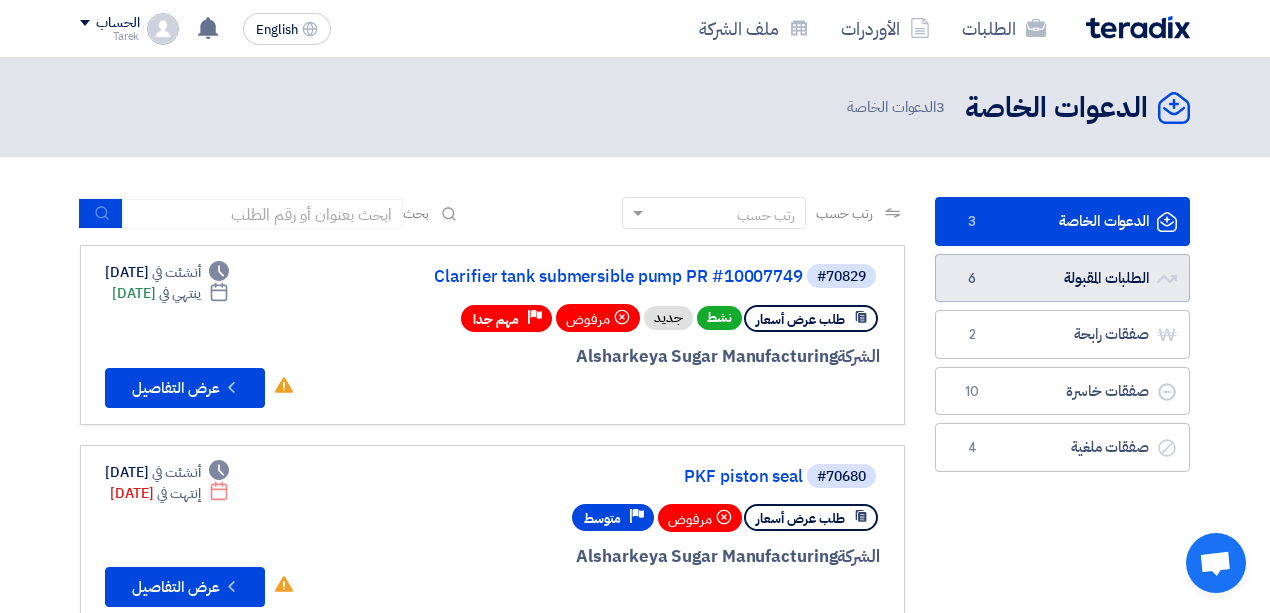 click on "الطلبات المقبولة
الطلبات المقبولة
6" 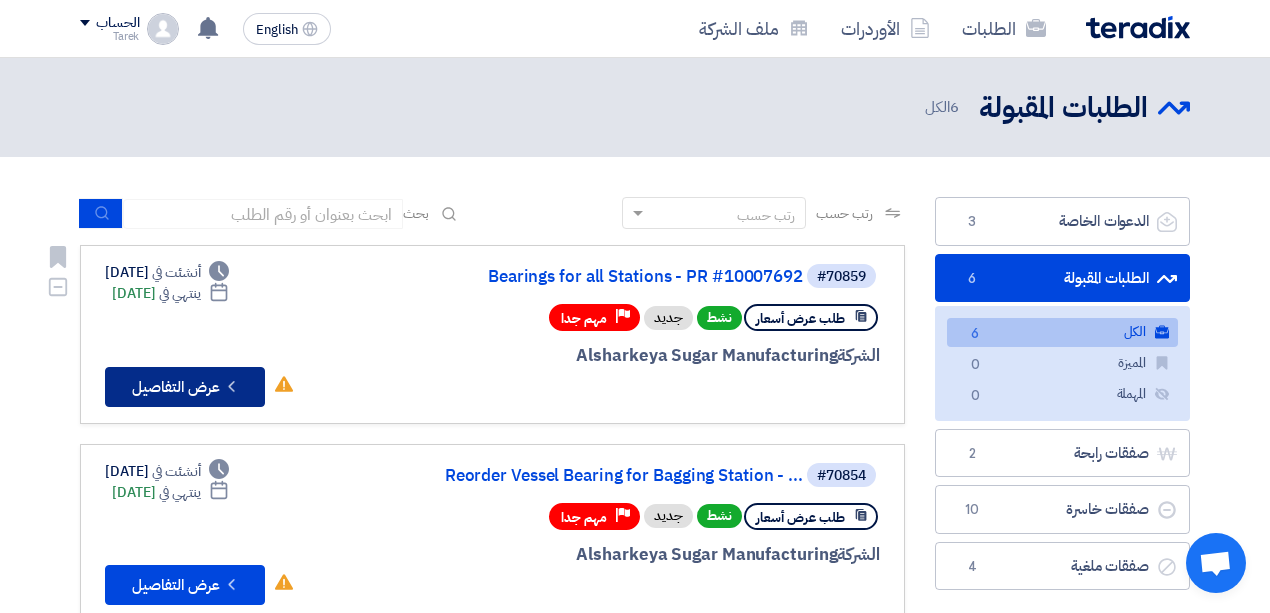 click on "Check details
عرض التفاصيل" 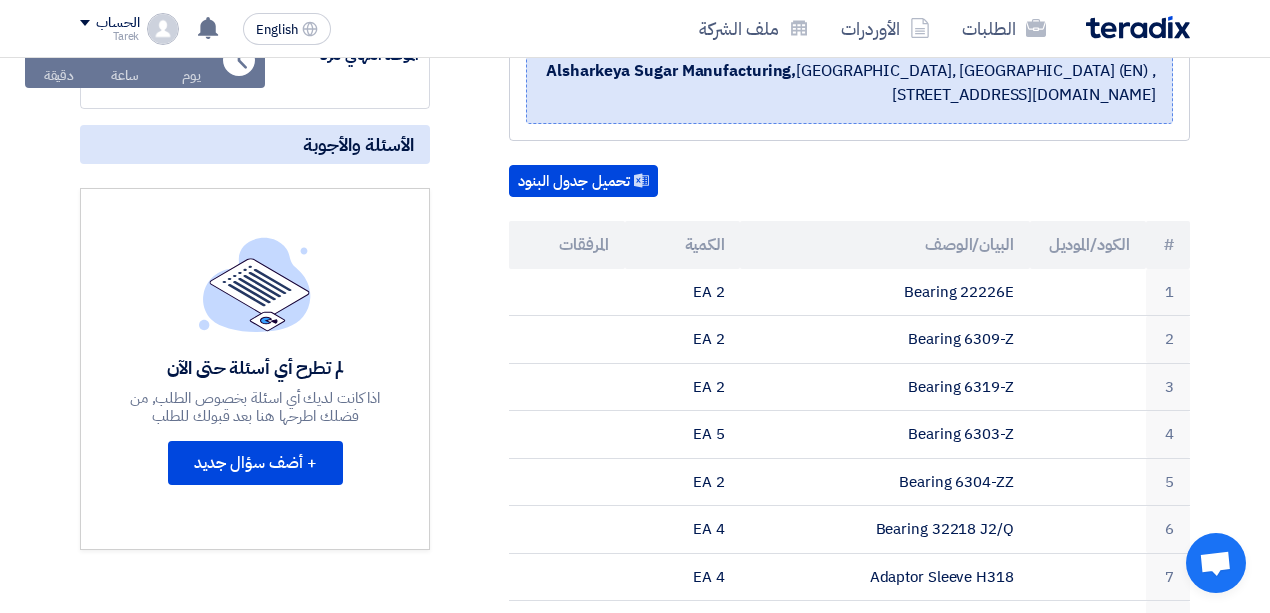 scroll, scrollTop: 200, scrollLeft: 0, axis: vertical 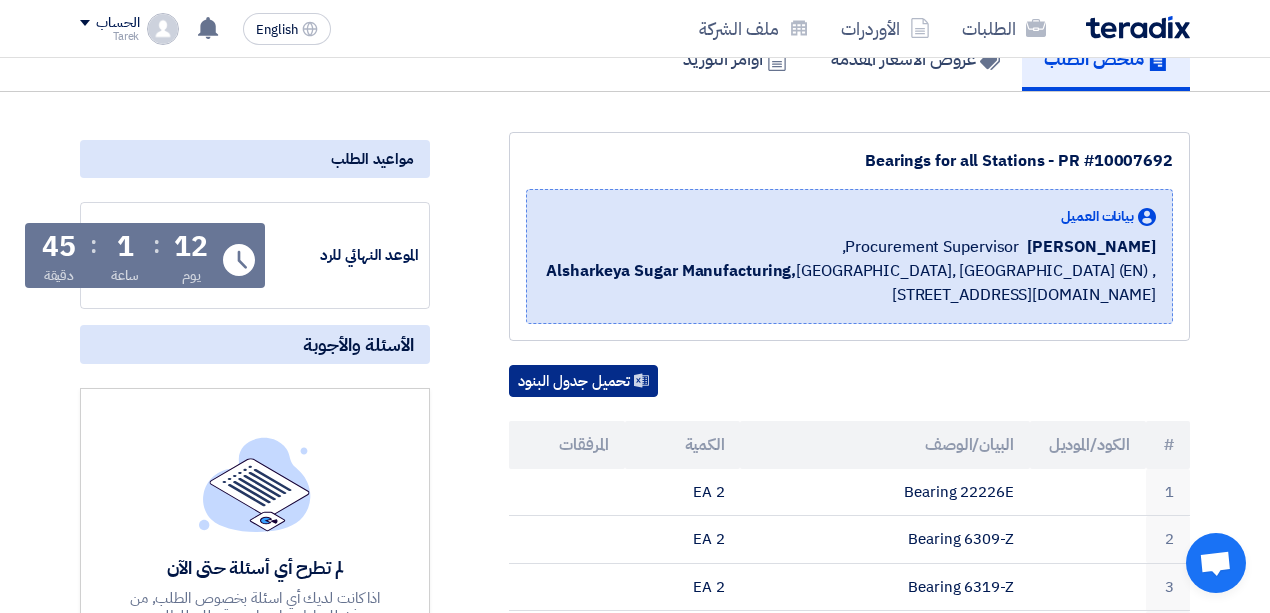 click on "تحميل جدول البنود" 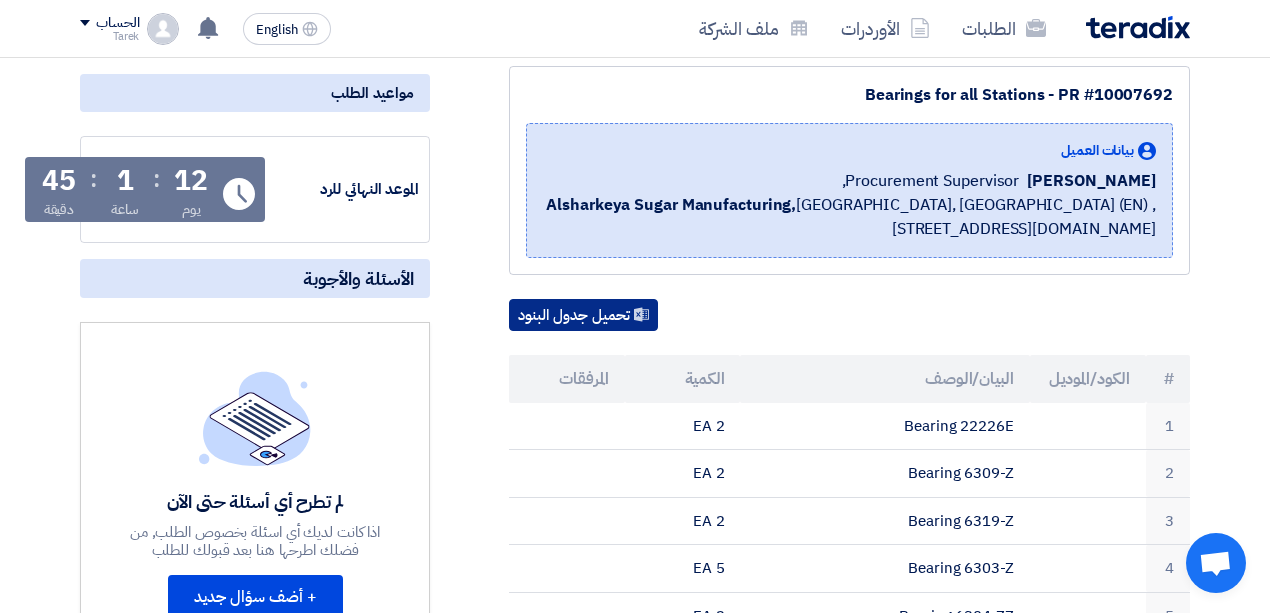 scroll, scrollTop: 333, scrollLeft: 0, axis: vertical 